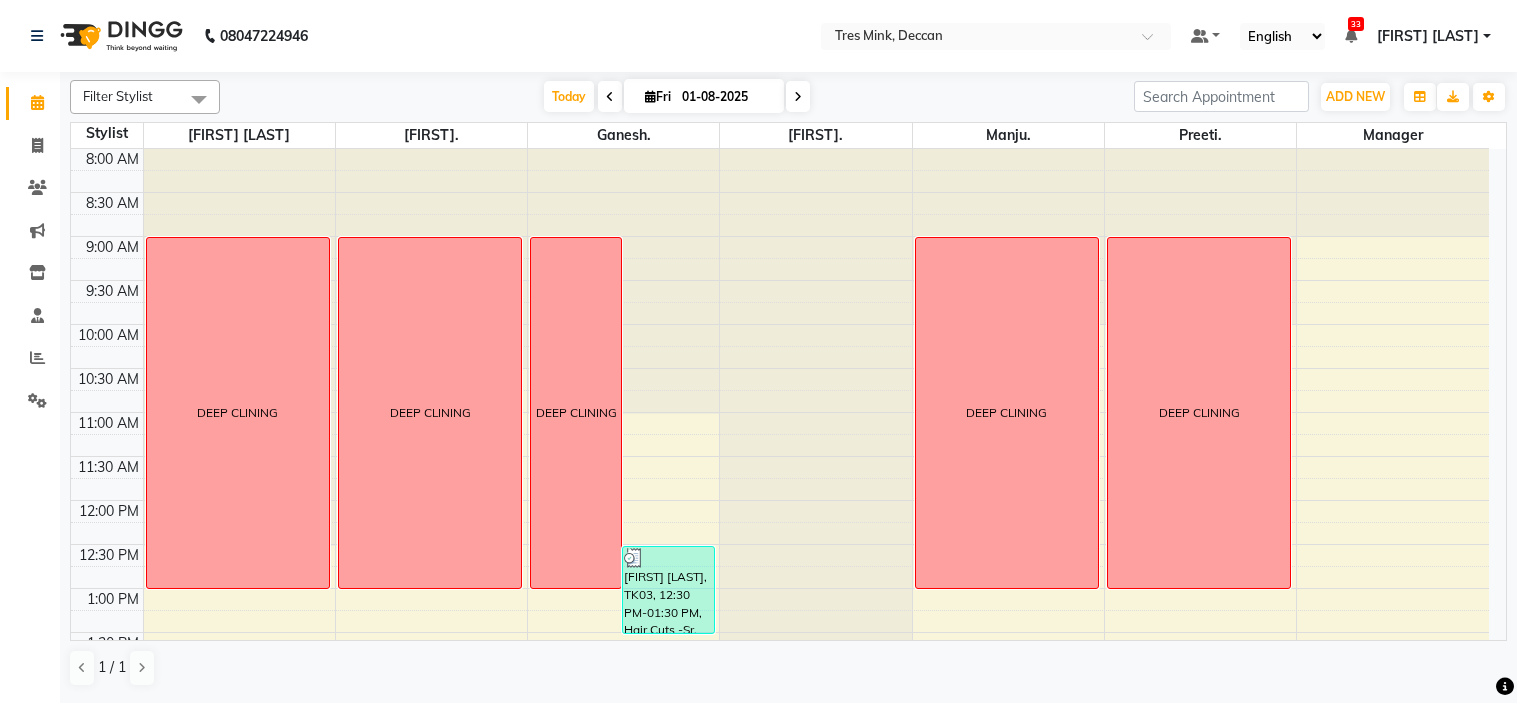 scroll, scrollTop: 0, scrollLeft: 0, axis: both 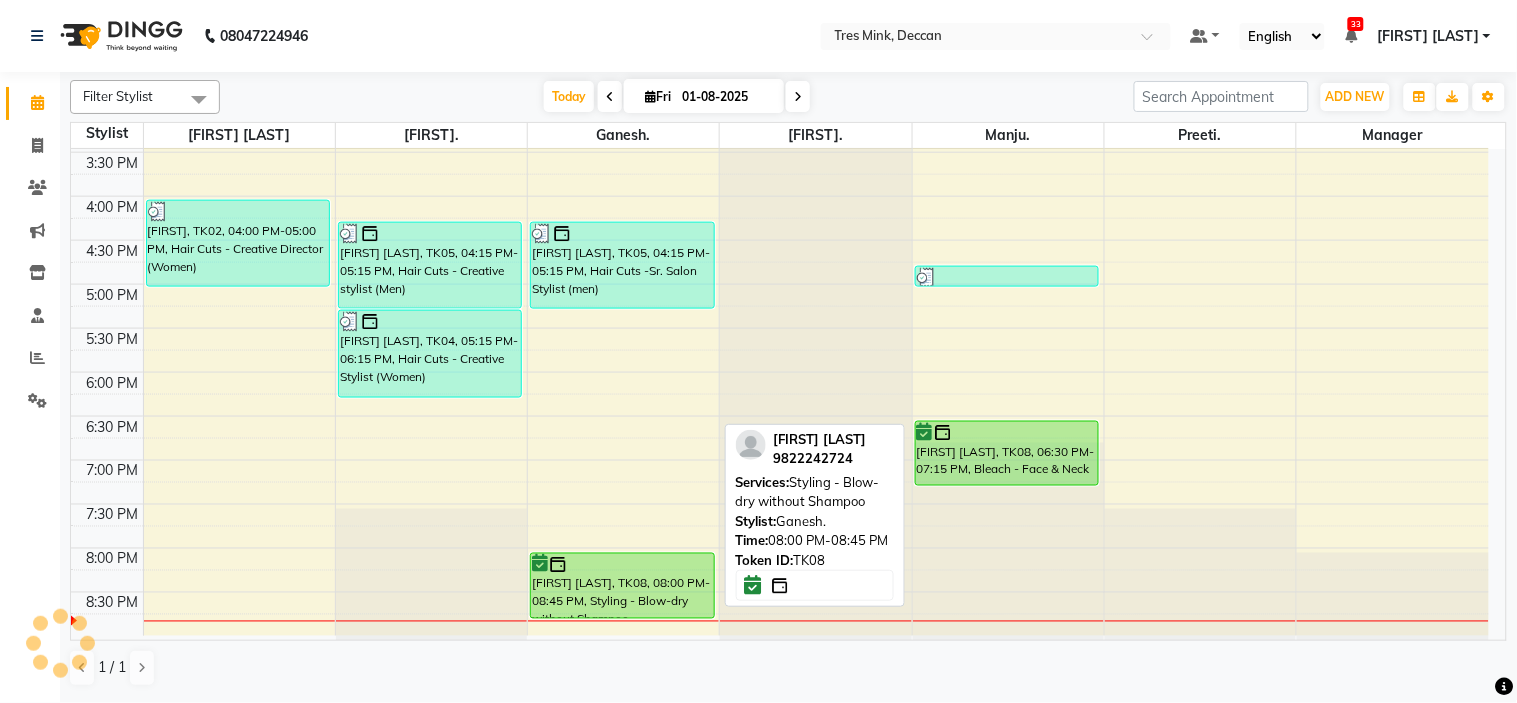 click on "[FIRST] [LAST], TK08, 08:00 PM-08:45 PM, Styling - Blow-dry without Shampoo" at bounding box center [622, 586] 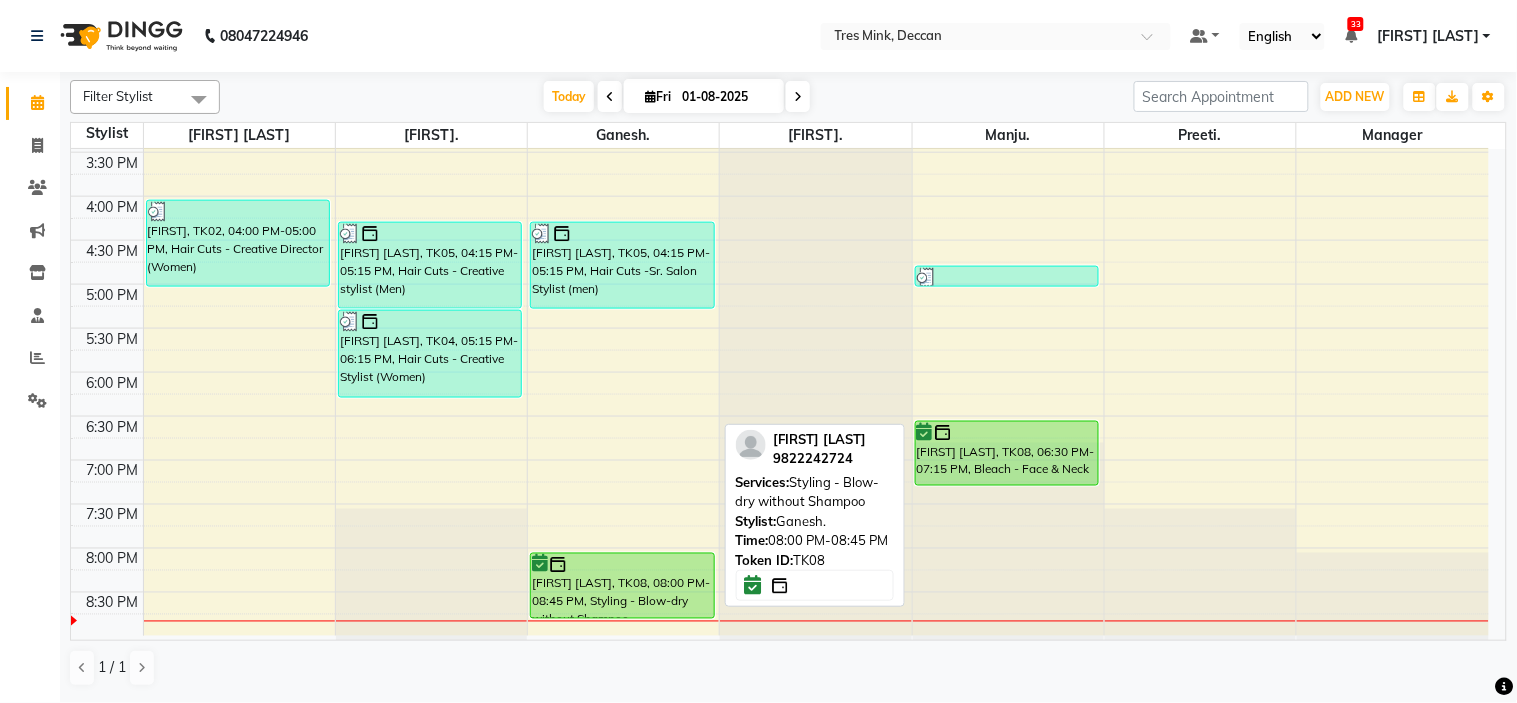 click on "[FIRST] [LAST], TK08, 08:00 PM-08:45 PM, Styling - Blow-dry without Shampoo" at bounding box center [622, 586] 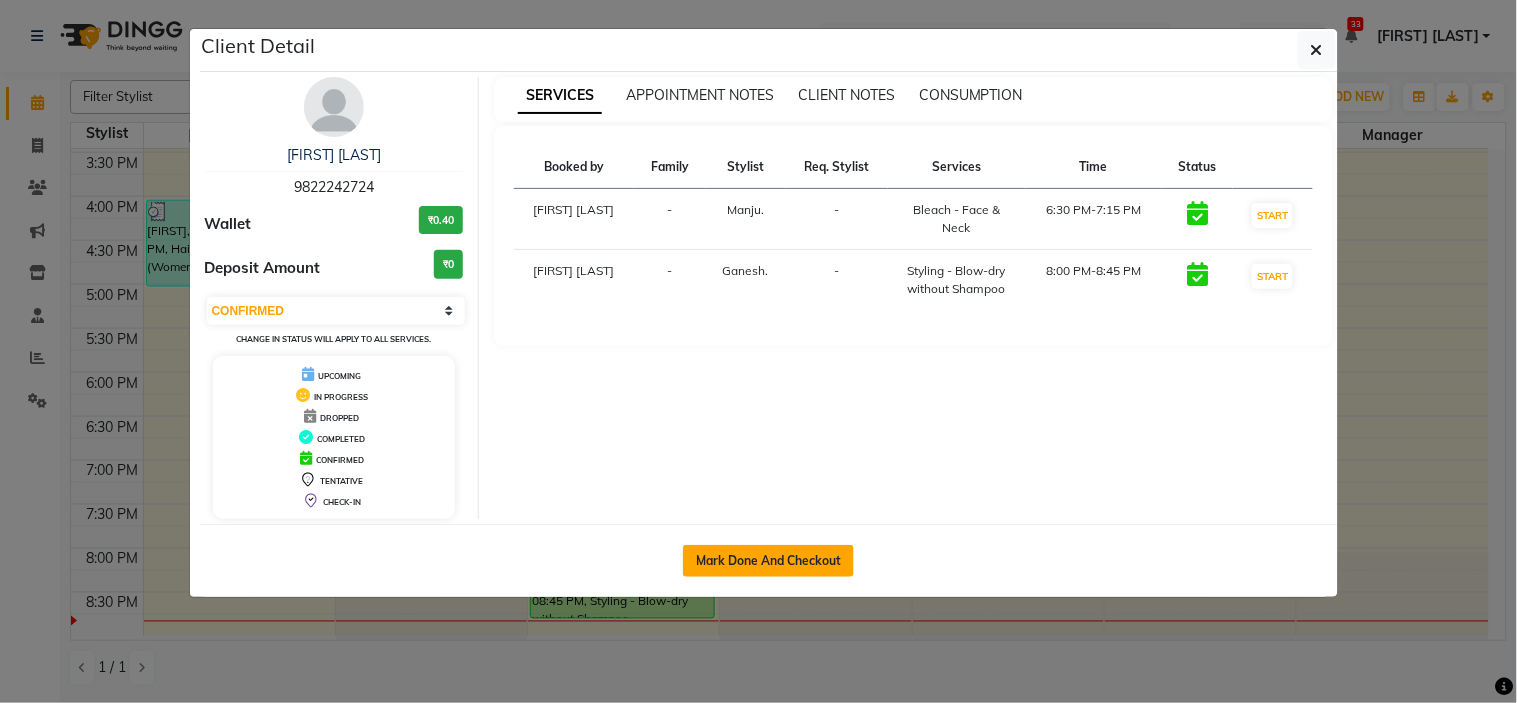 click on "Mark Done And Checkout" 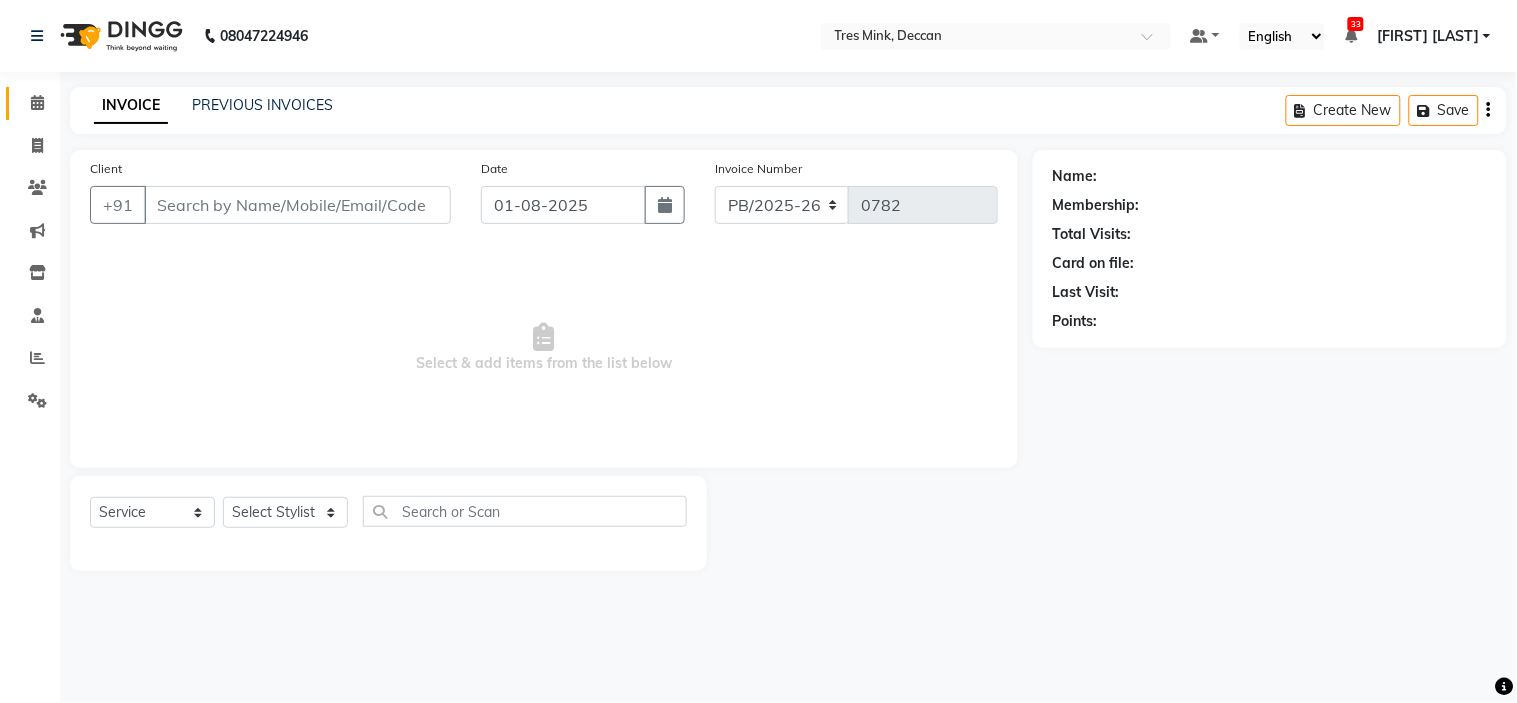 type on "9822242724" 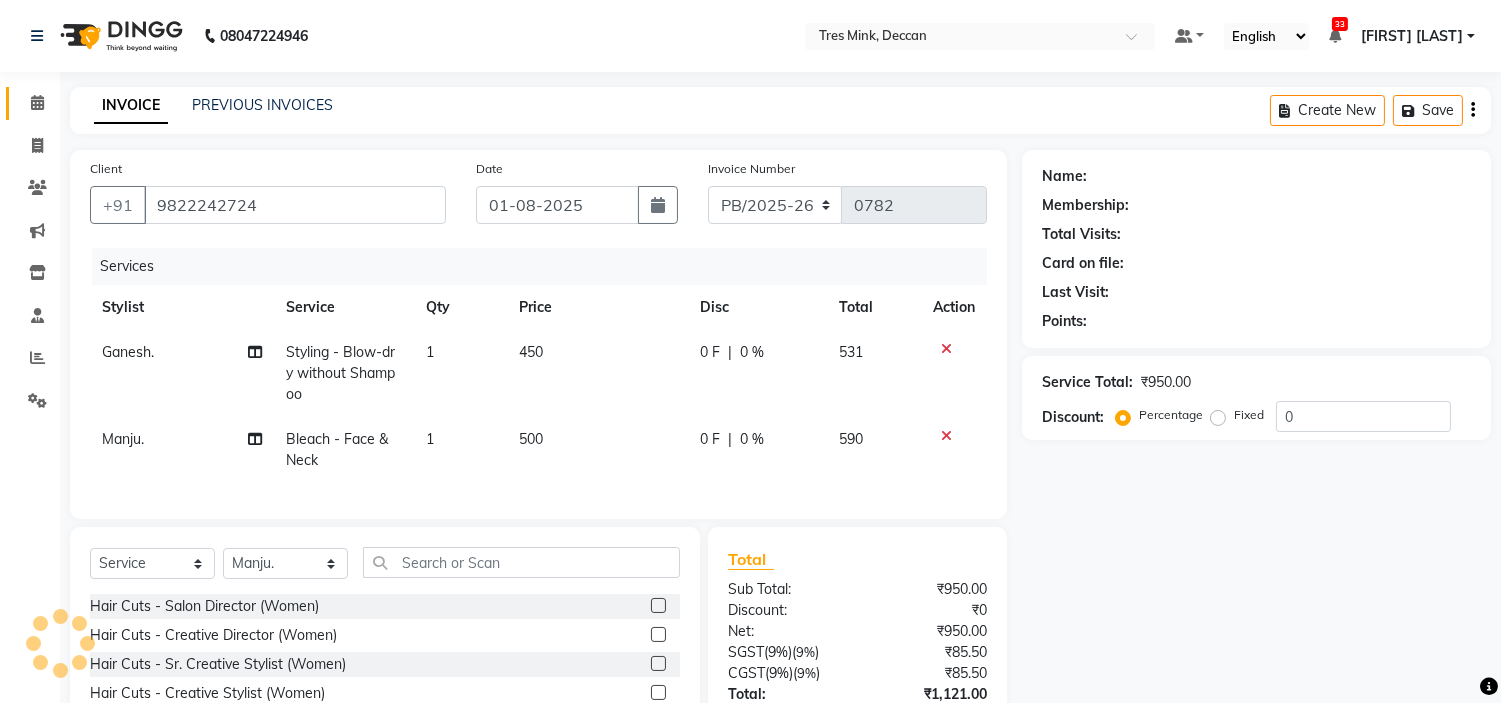 select on "1: Object" 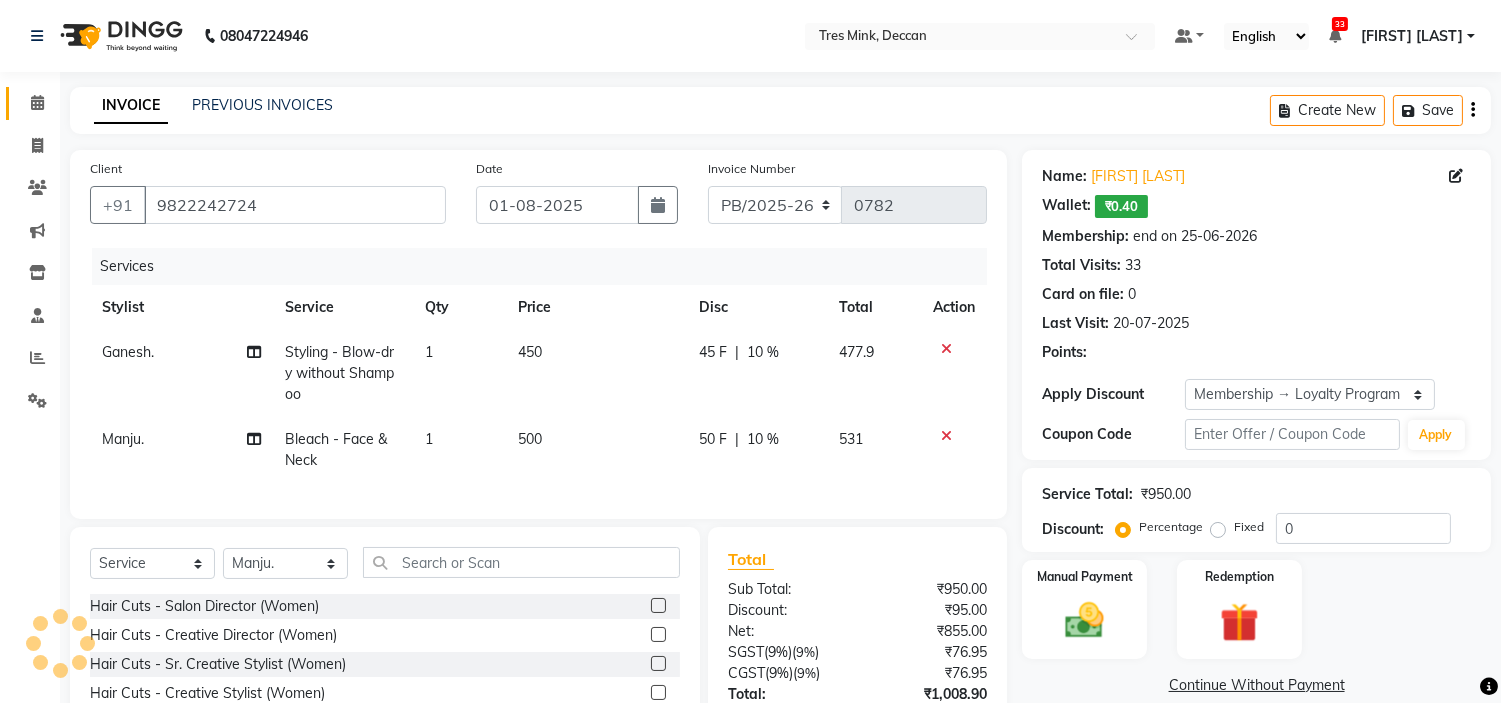type on "10" 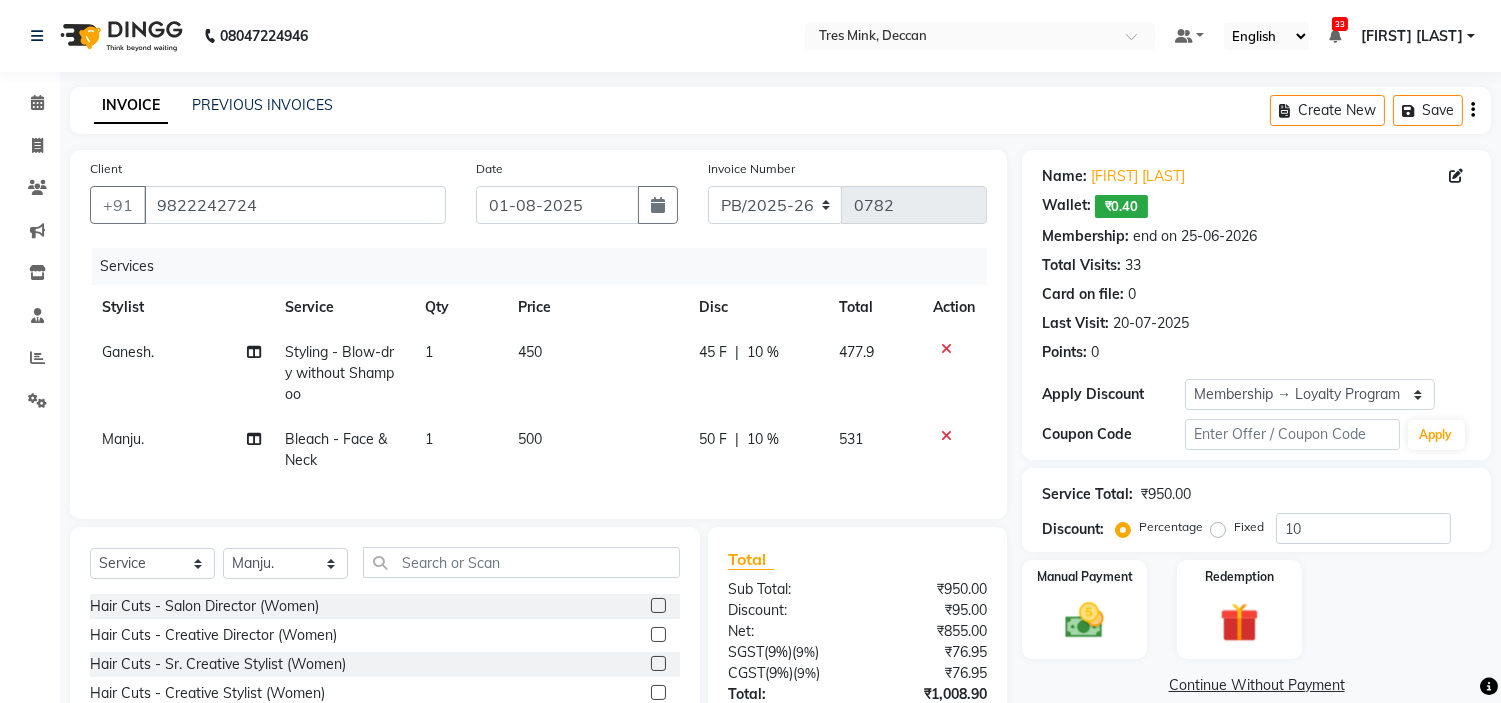 click on "500" 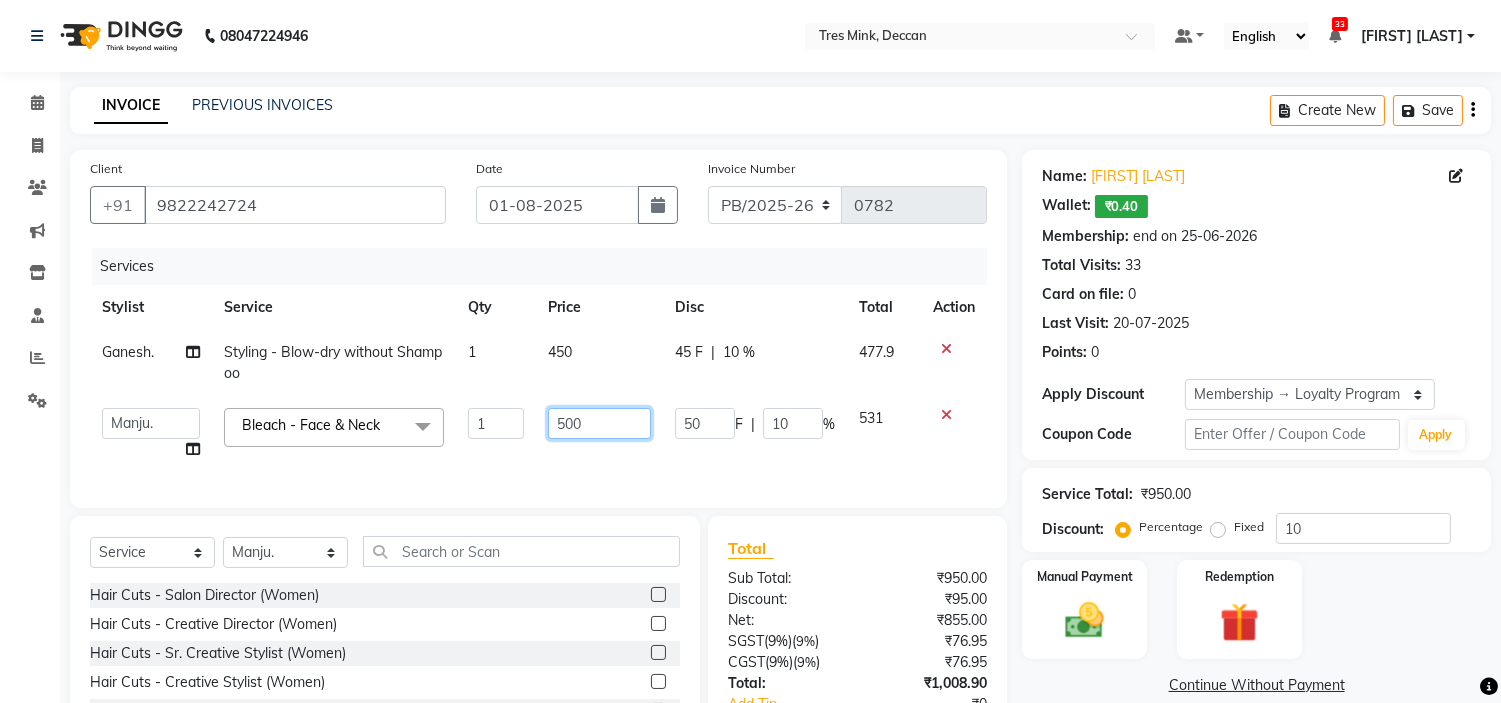click on "500" 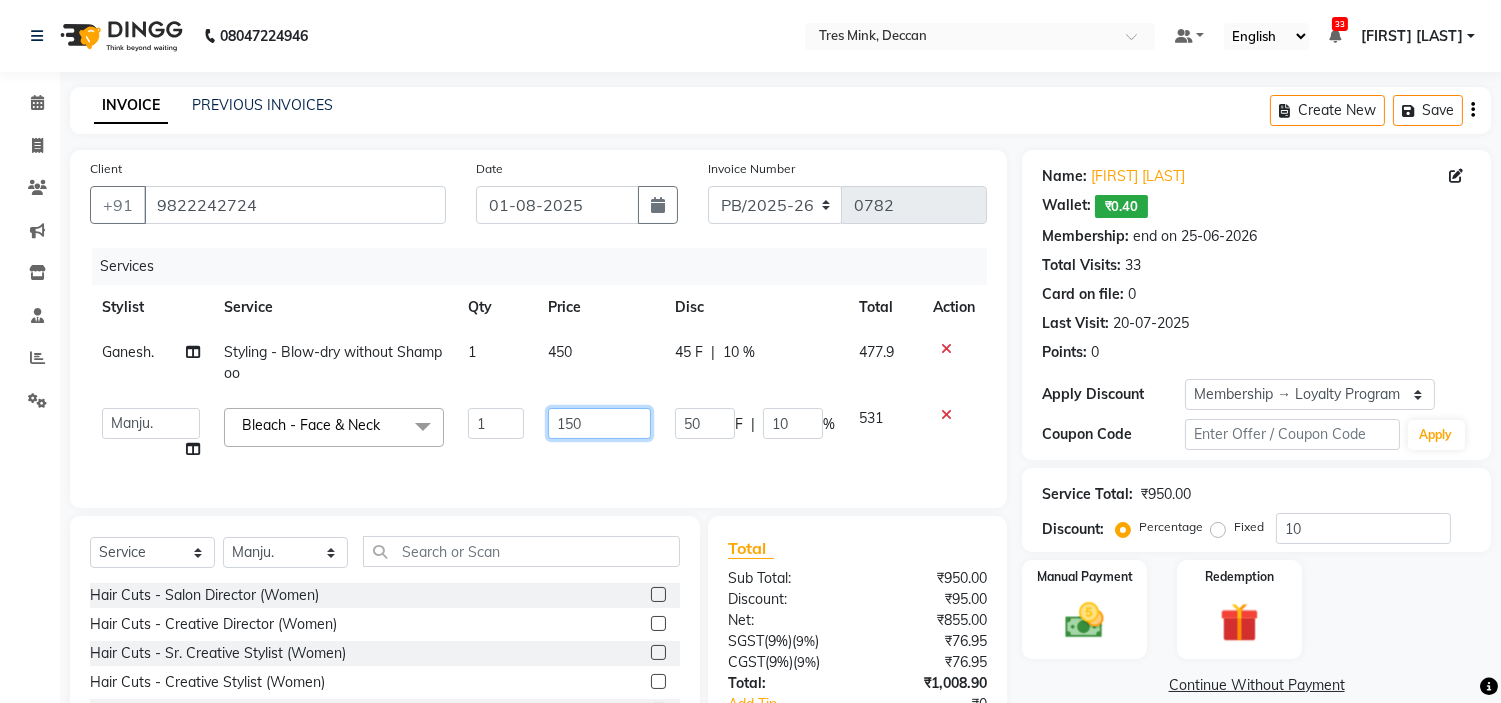 type on "1500" 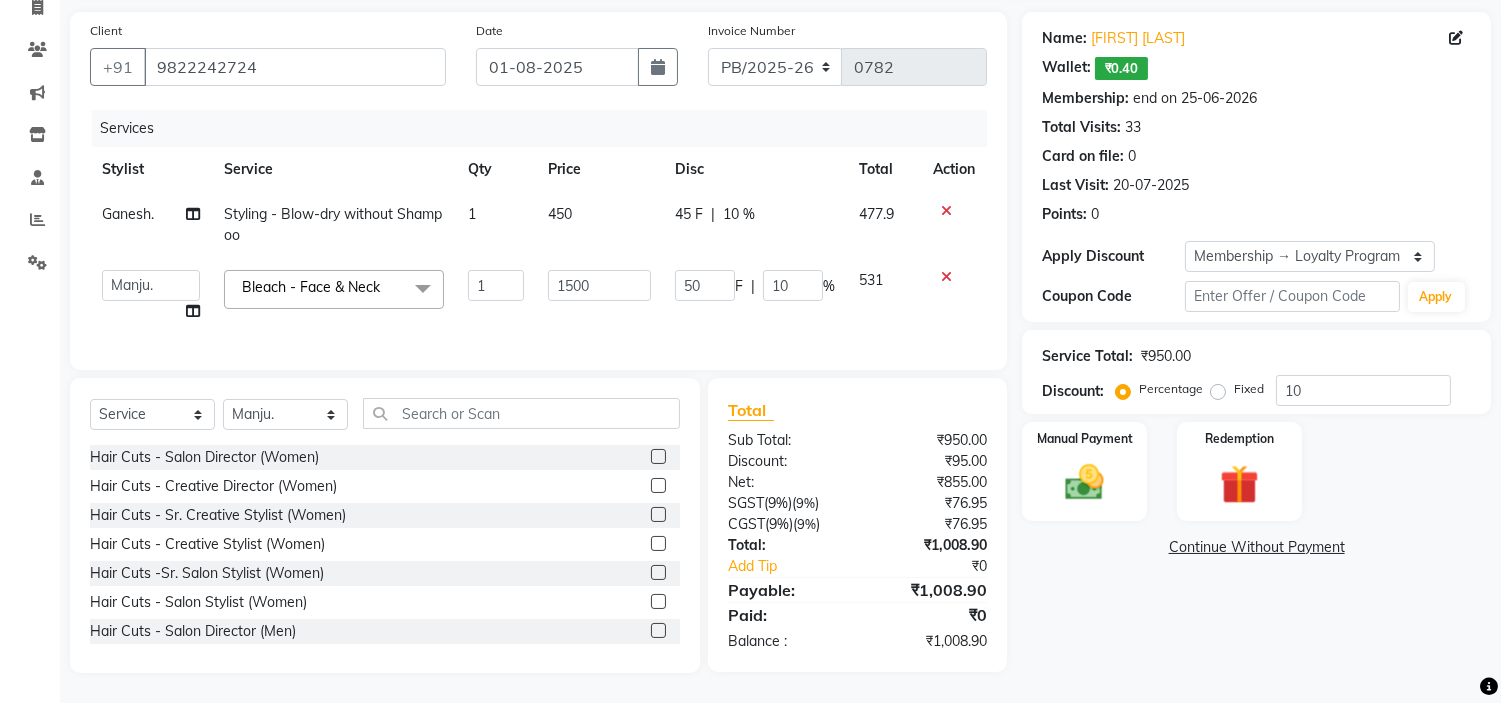 click on "450" 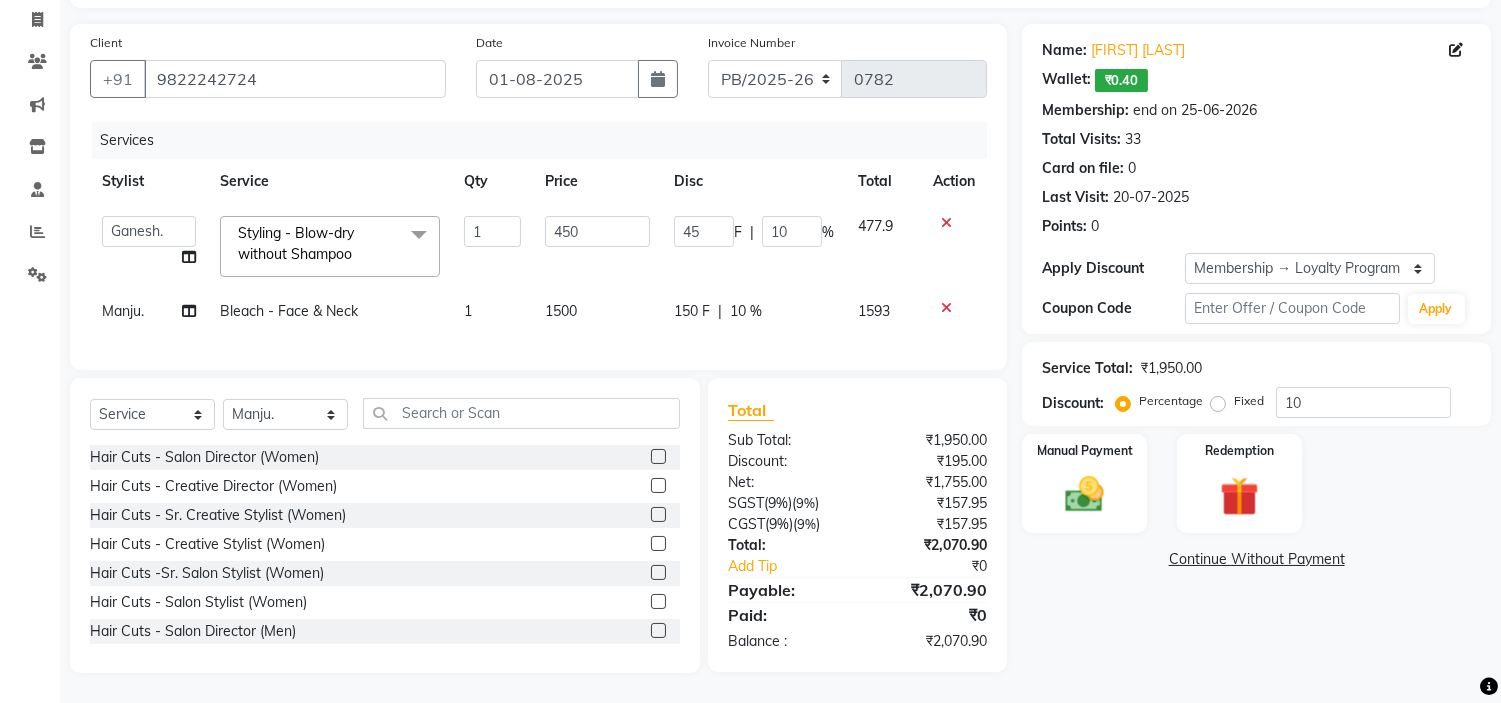 scroll, scrollTop: 142, scrollLeft: 0, axis: vertical 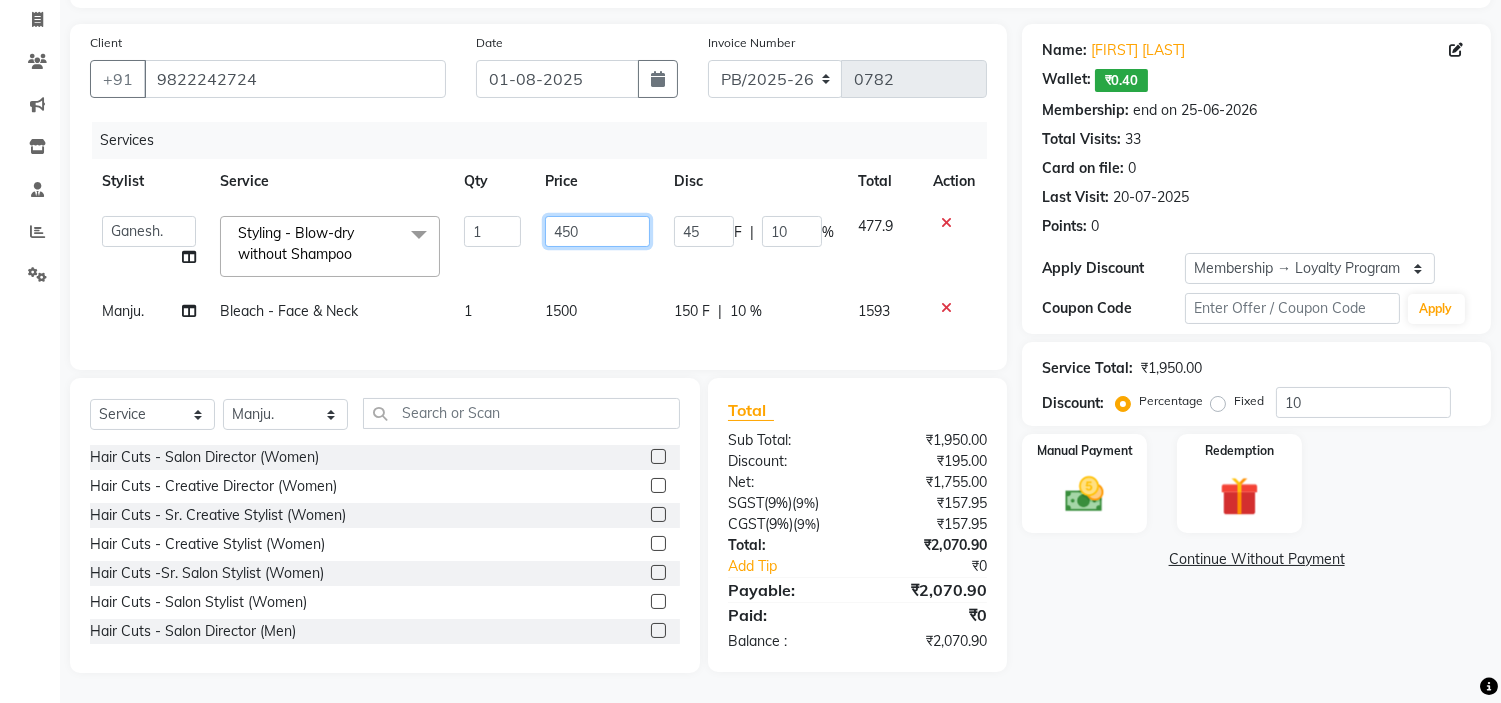 drag, startPoint x: 588, startPoint y: 215, endPoint x: 506, endPoint y: 221, distance: 82.219215 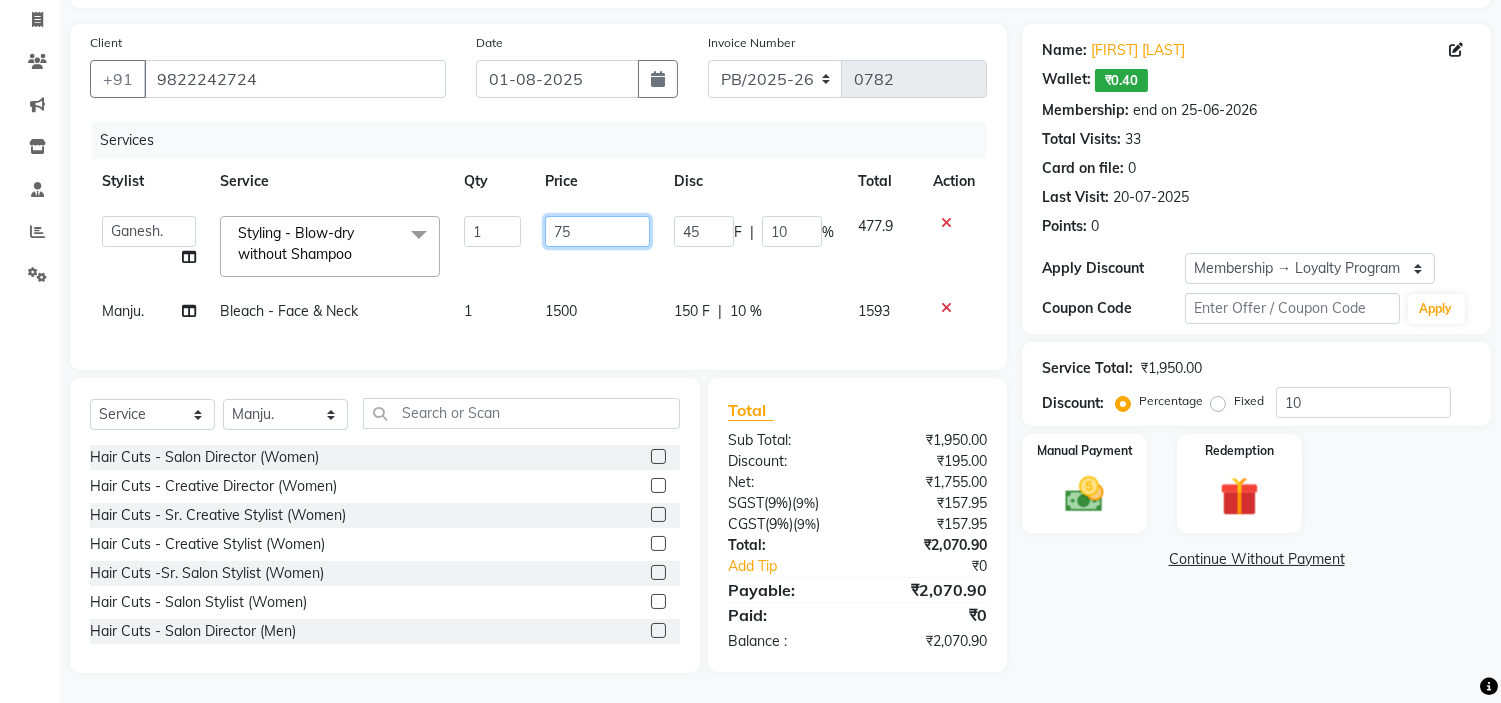 type on "750" 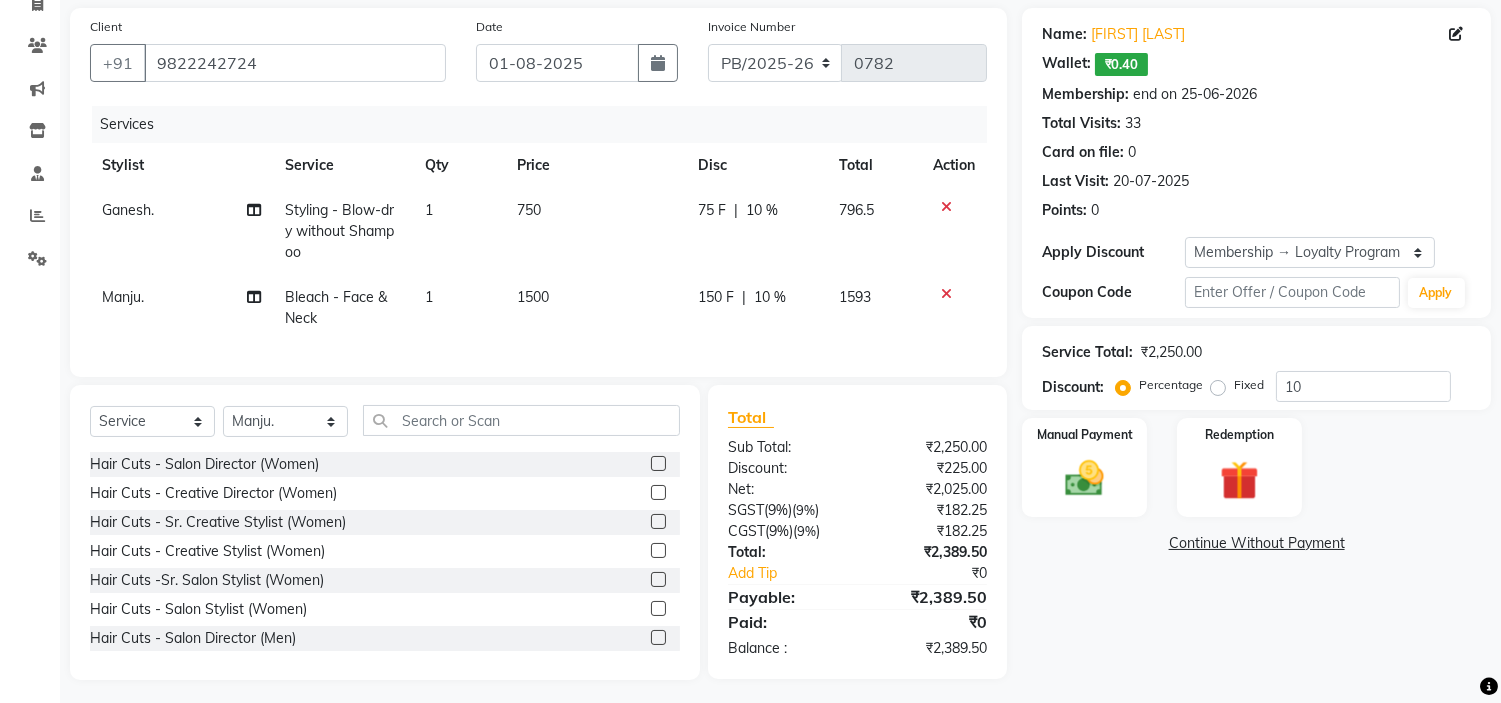 click on "Name: [FIRST] [LAST]  Wallet:   [CURRENCY]0.40  Membership: end on 25-06-2026 Total Visits:  33 Card on file:  0 Last Visit:   20-07-2025 Points:   0  Apply Discount Select Membership → Loyalty Program Coupon Code Apply Service Total:  [CURRENCY]2,250.00  Discount:  Percentage   Fixed  10 Manual Payment Redemption  Continue Without Payment" 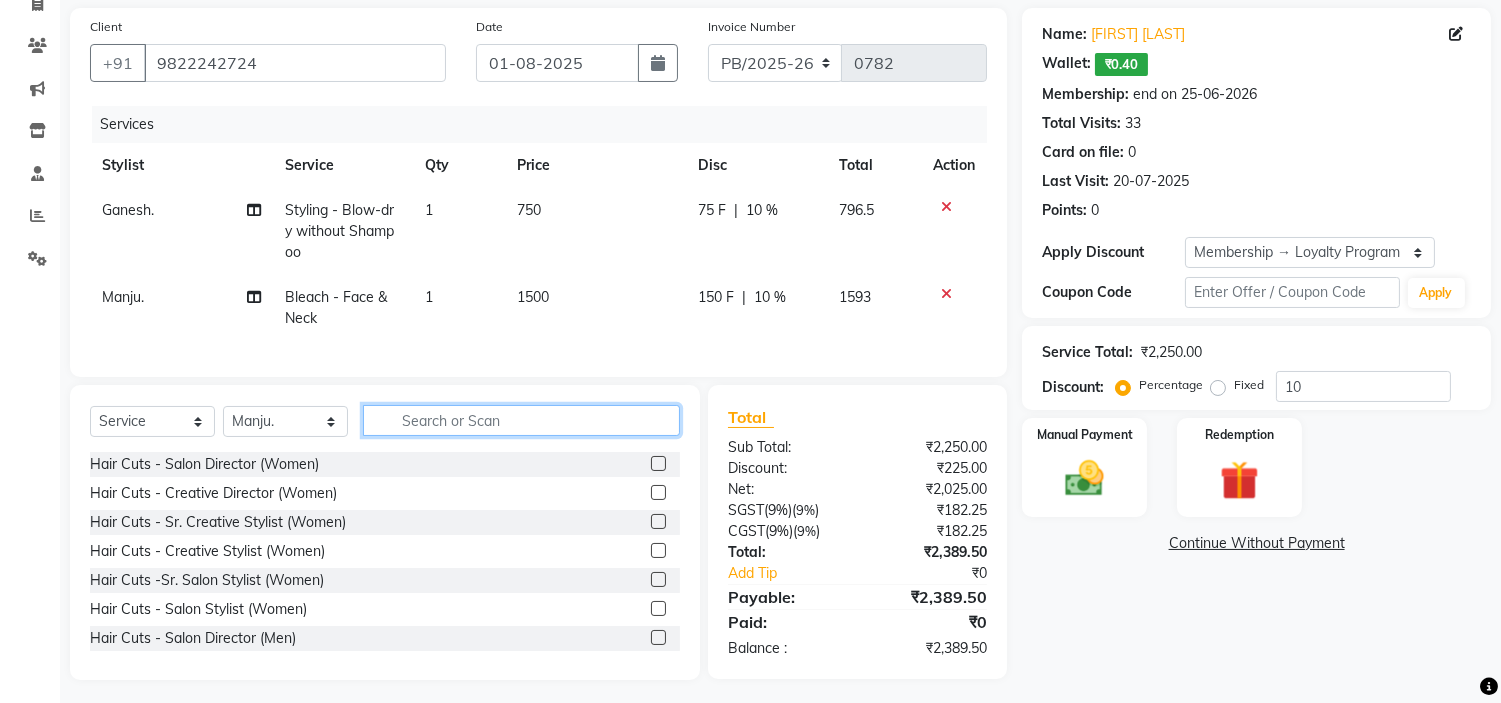 click 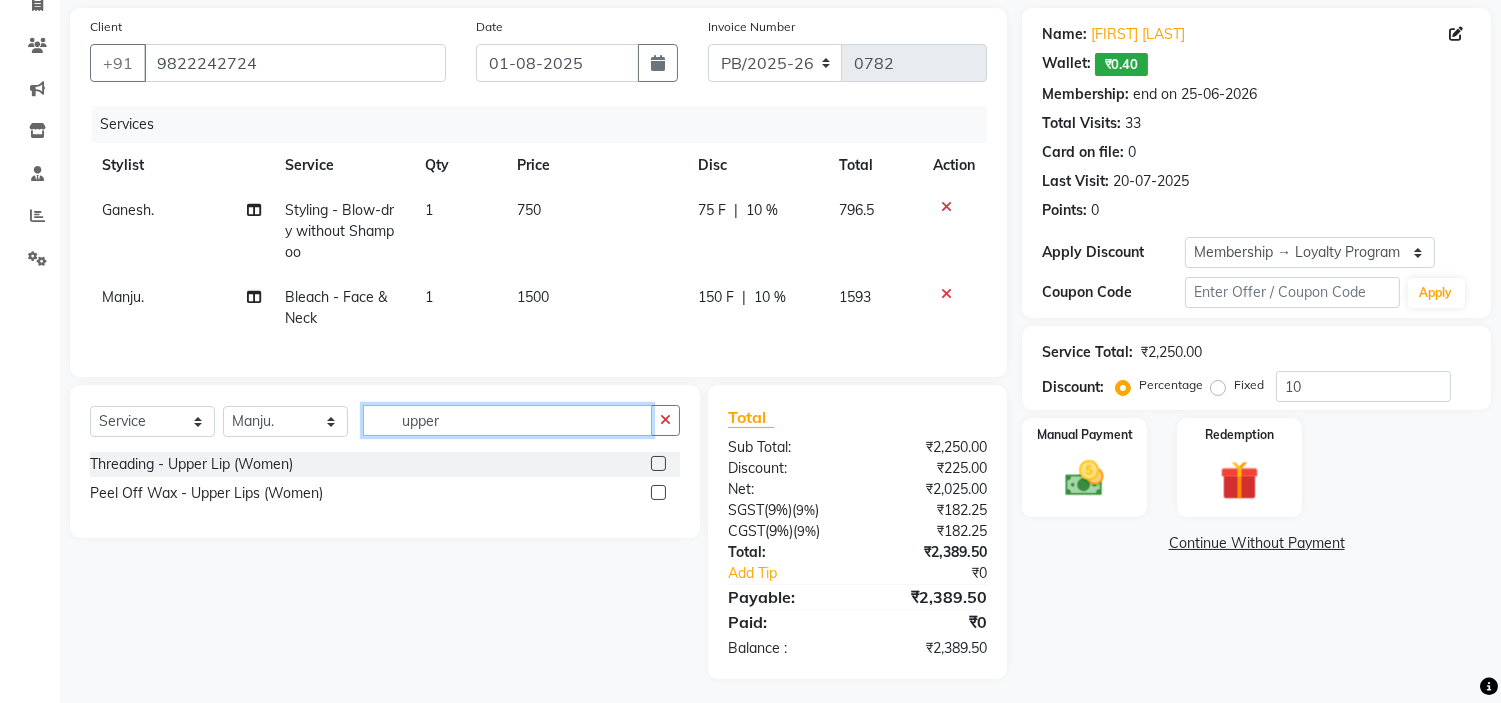 type on "upper" 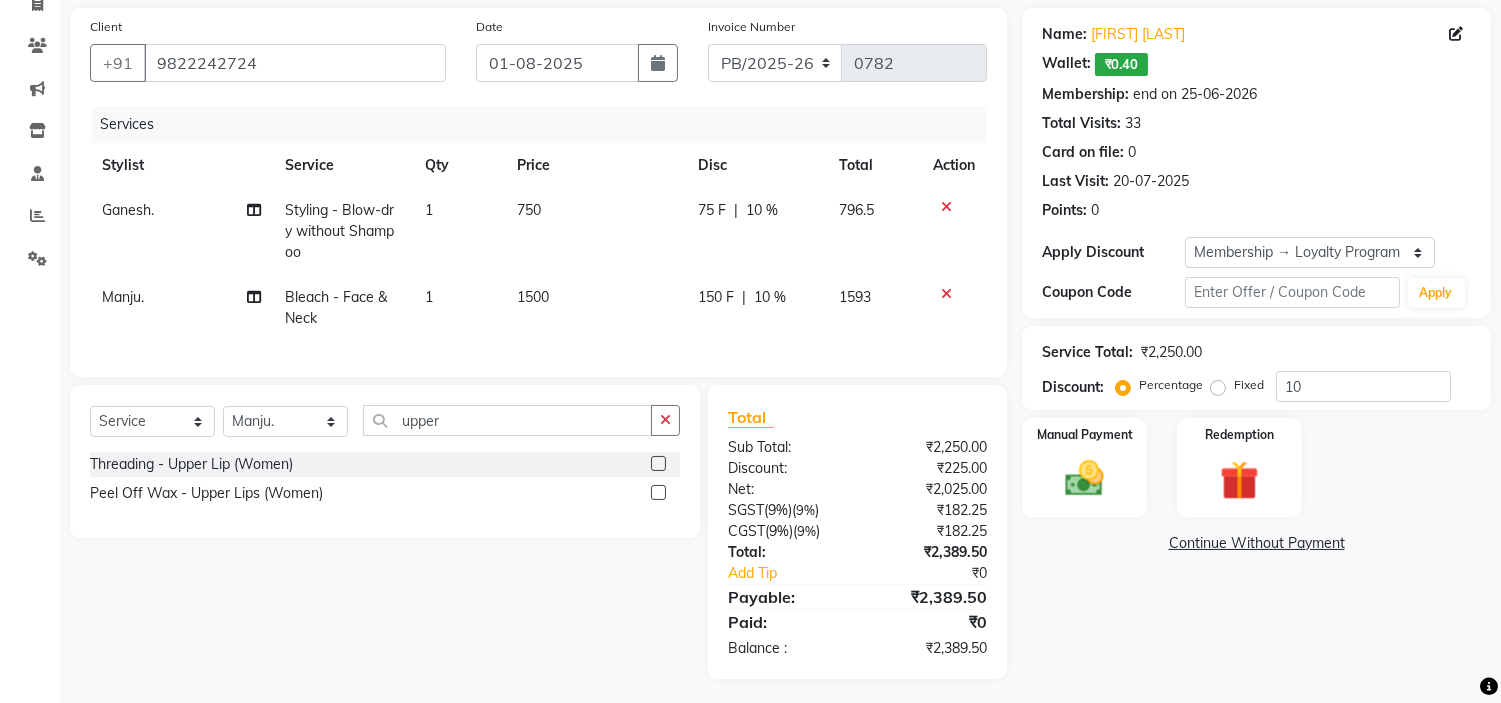 click 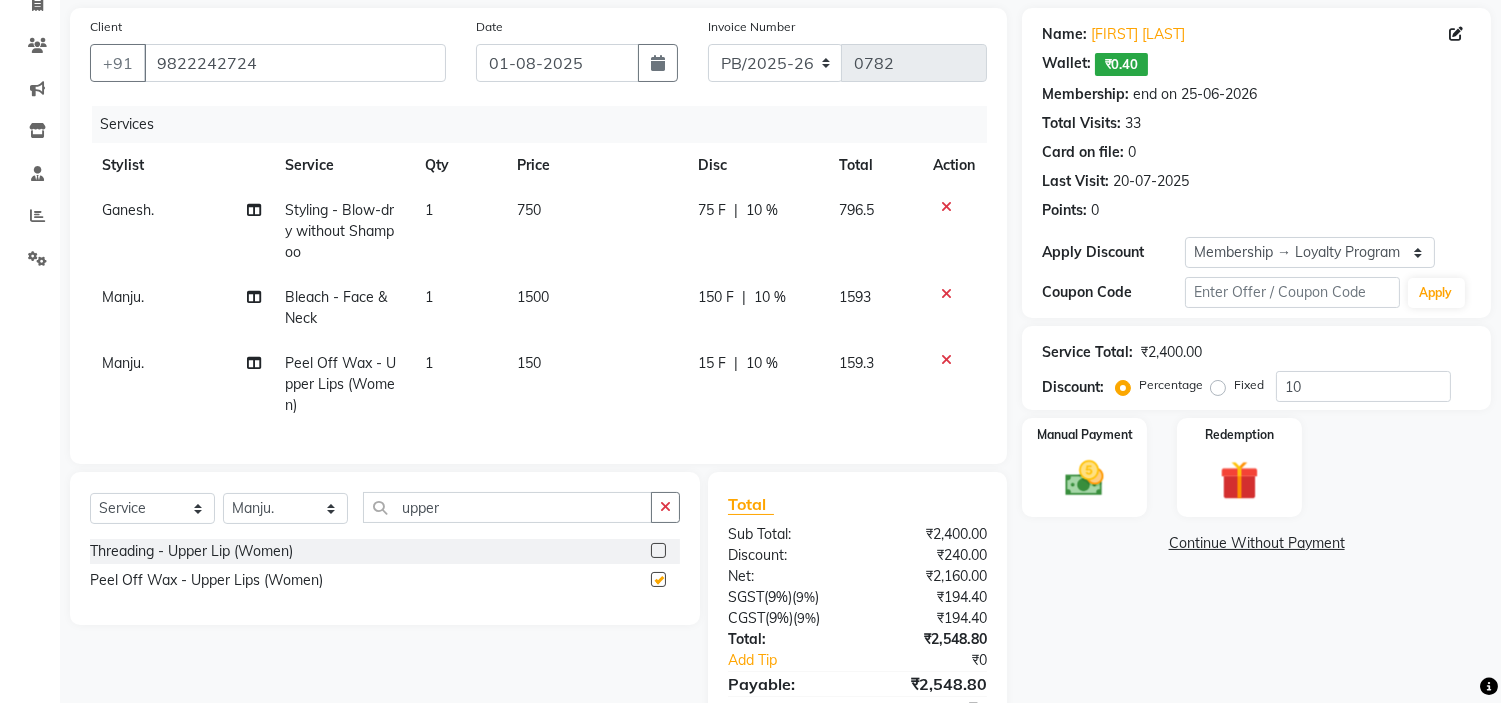 checkbox on "false" 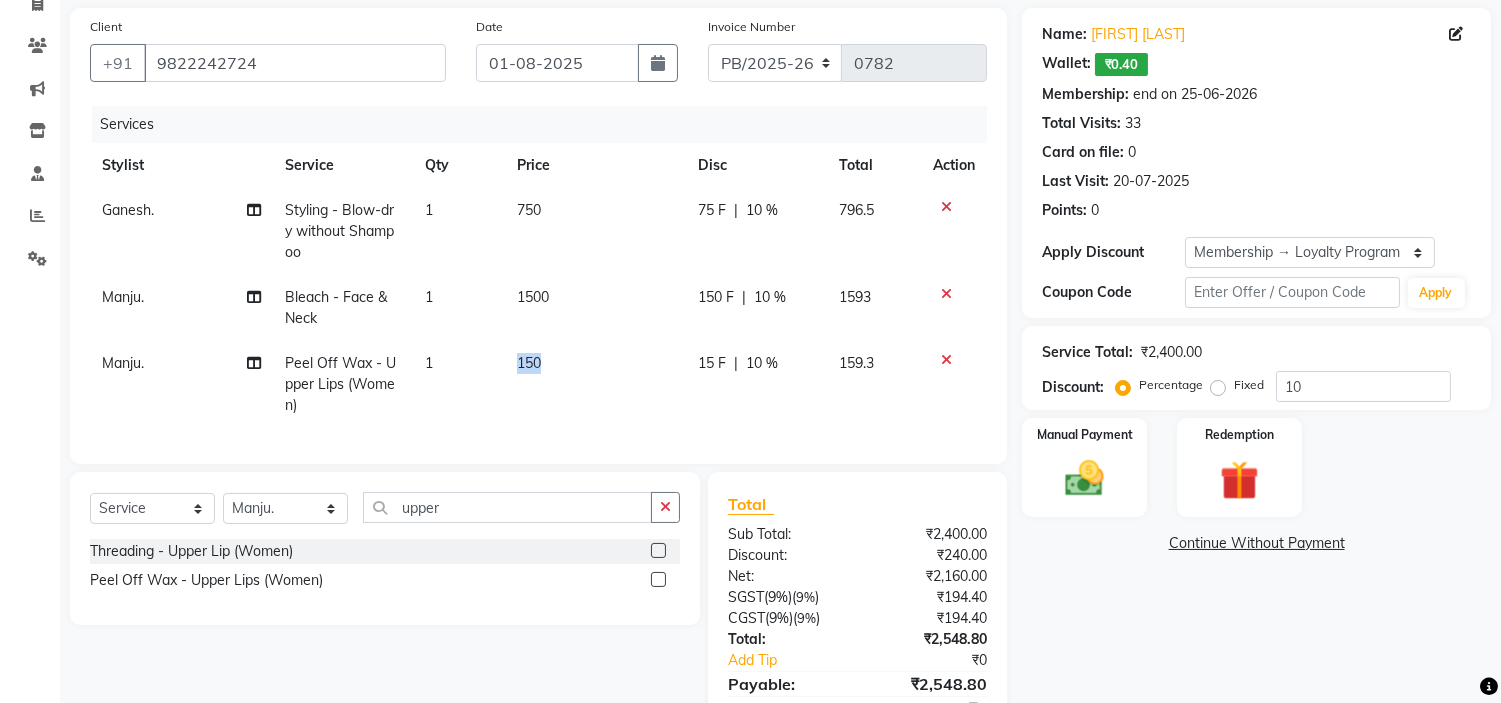 drag, startPoint x: 544, startPoint y: 361, endPoint x: 497, endPoint y: 376, distance: 49.335587 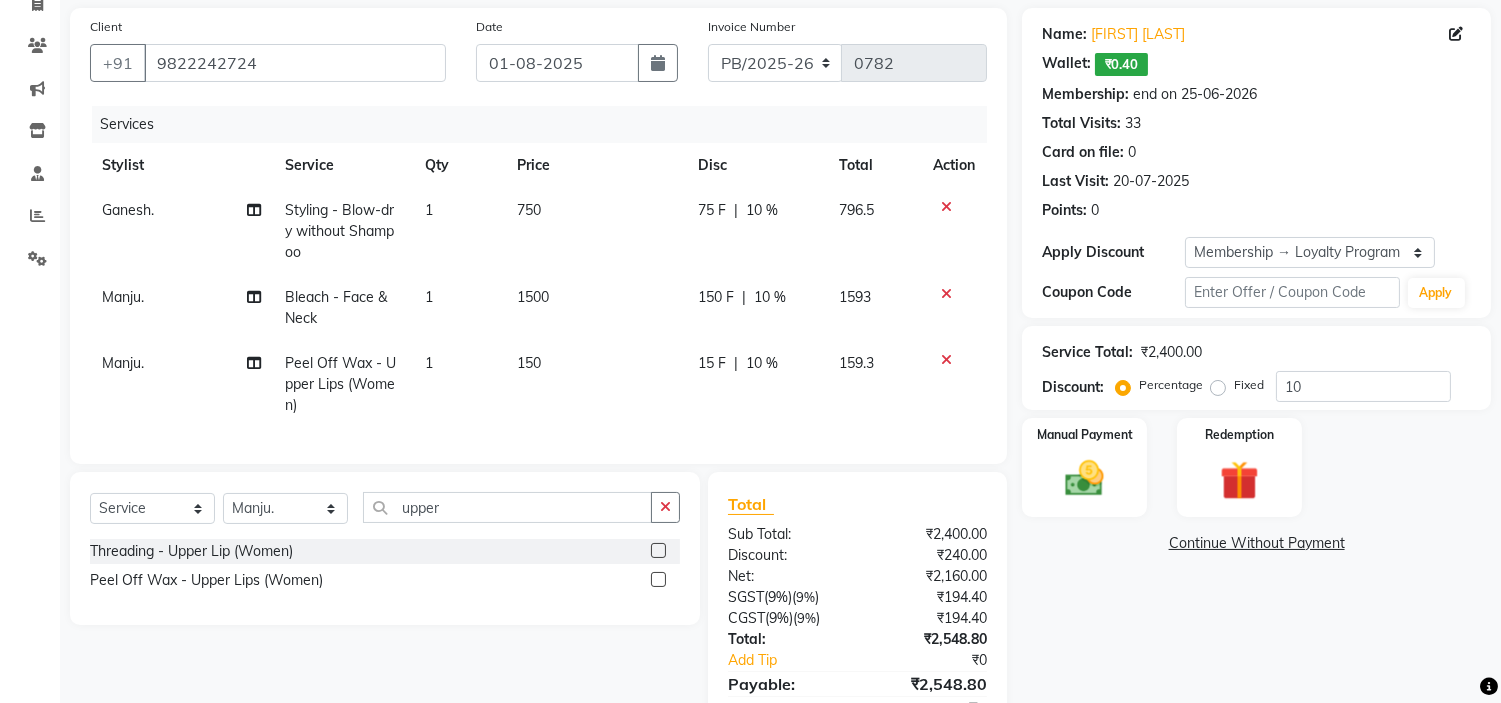 select on "61556" 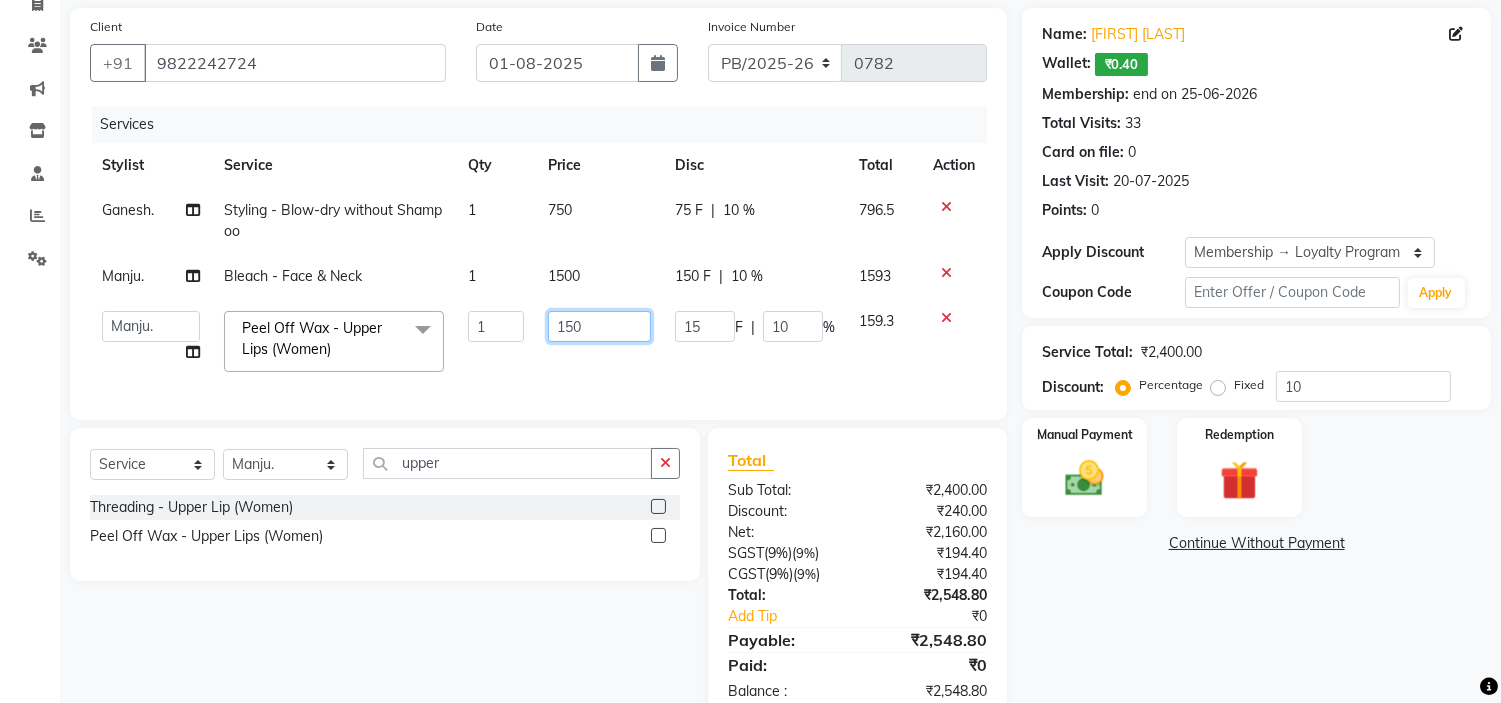 drag, startPoint x: 591, startPoint y: 321, endPoint x: 524, endPoint y: 305, distance: 68.88396 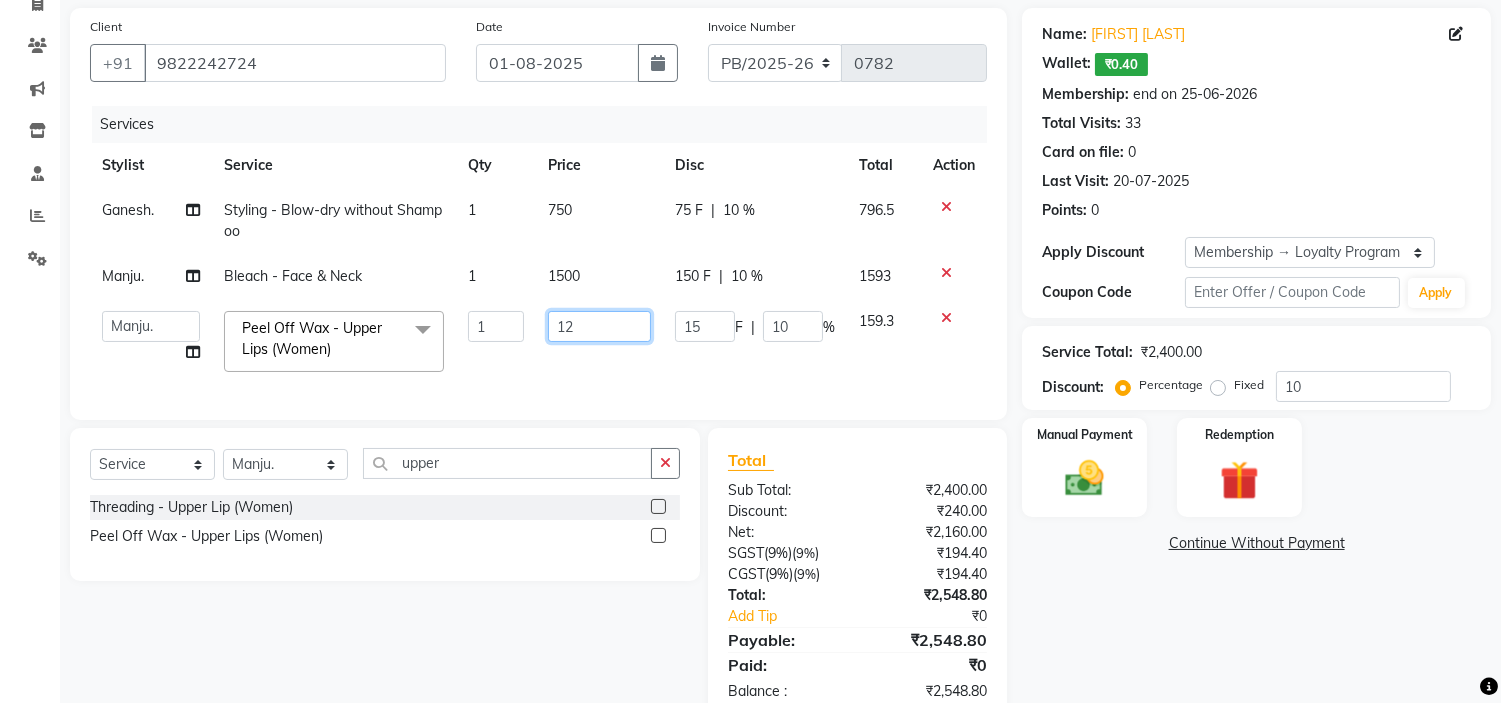 type on "120" 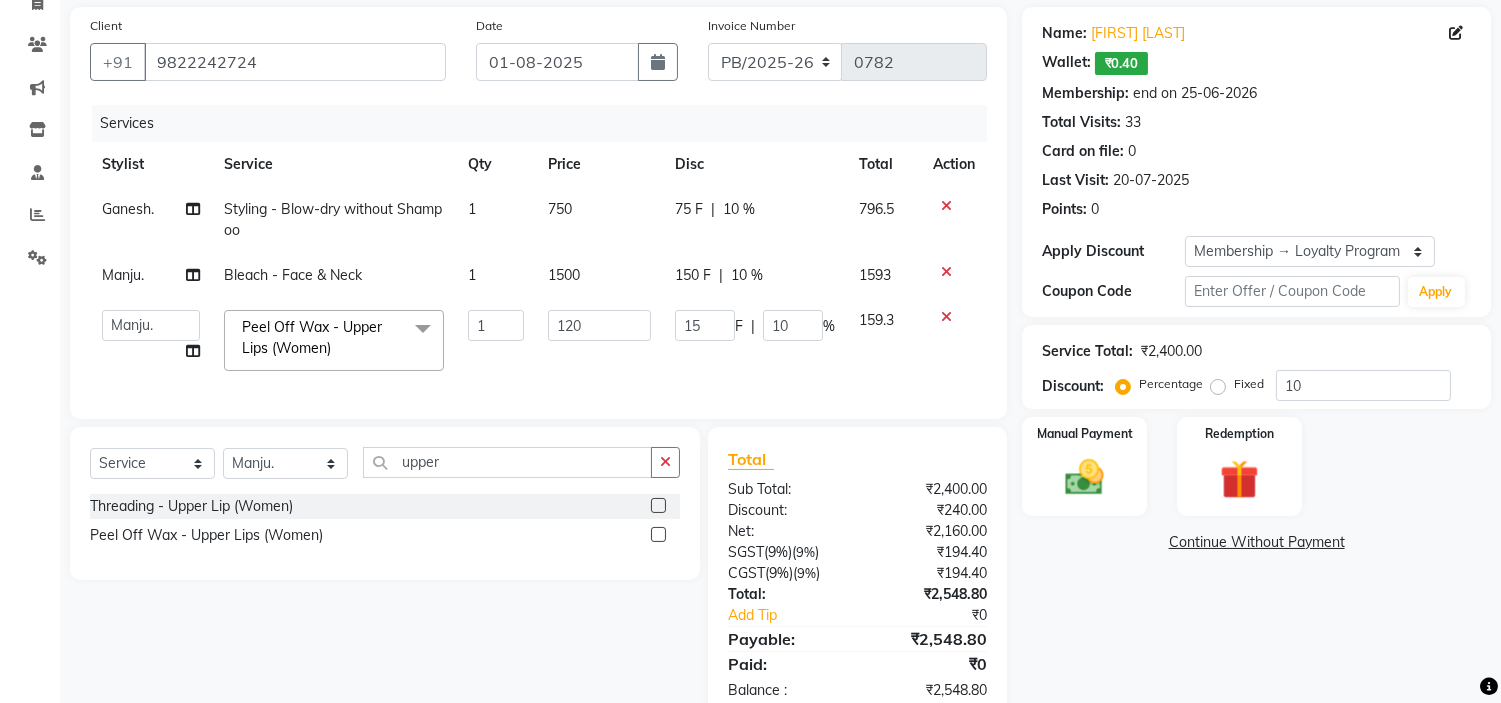 click on "Name: [FIRST] [LAST]  Wallet:   [CURRENCY]0.40  Membership: end on 25-06-2026 Total Visits:  33 Card on file:  0 Last Visit:   20-07-2025 Points:   0  Apply Discount Select Membership → Loyalty Program Coupon Code Apply Service Total:  [CURRENCY]2,400.00  Discount:  Percentage   Fixed  10 Manual Payment Redemption  Continue Without Payment" 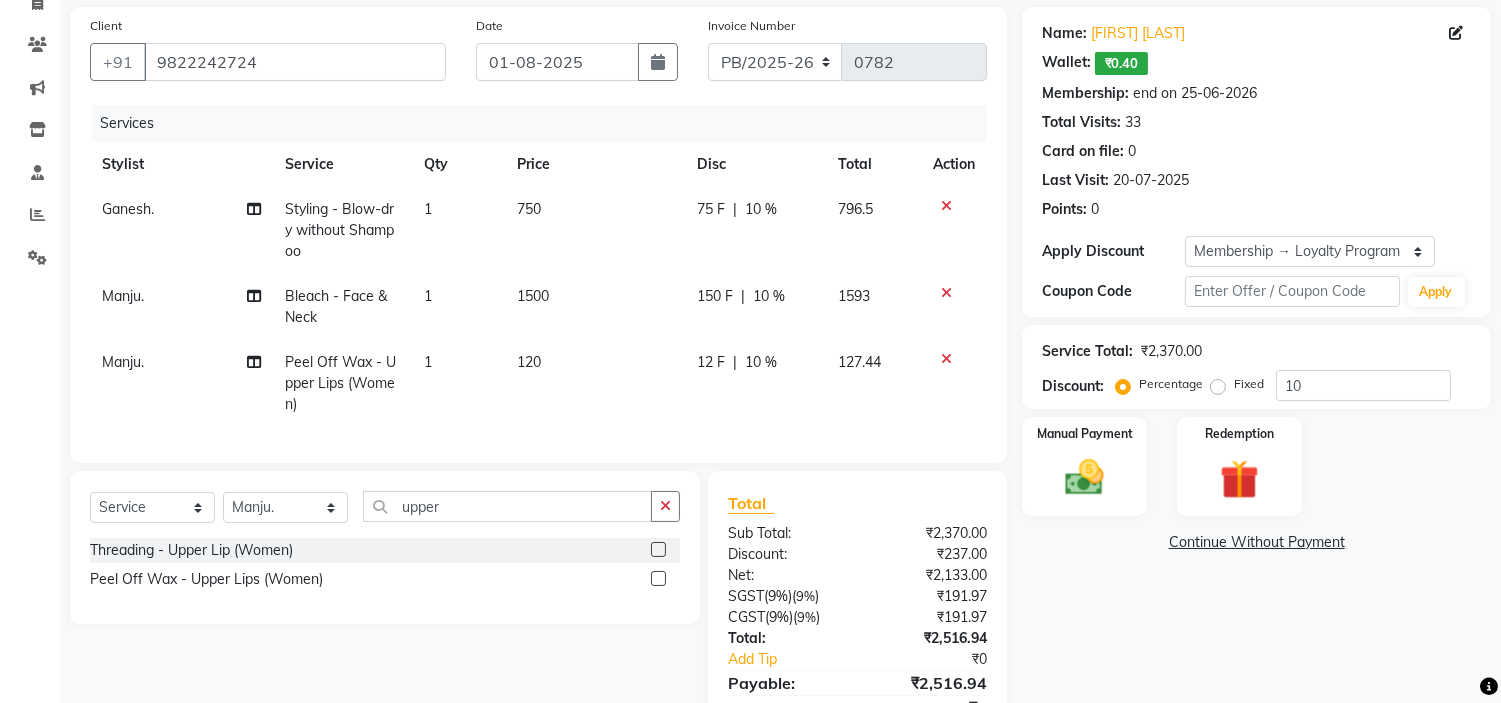 scroll, scrollTop: 207, scrollLeft: 0, axis: vertical 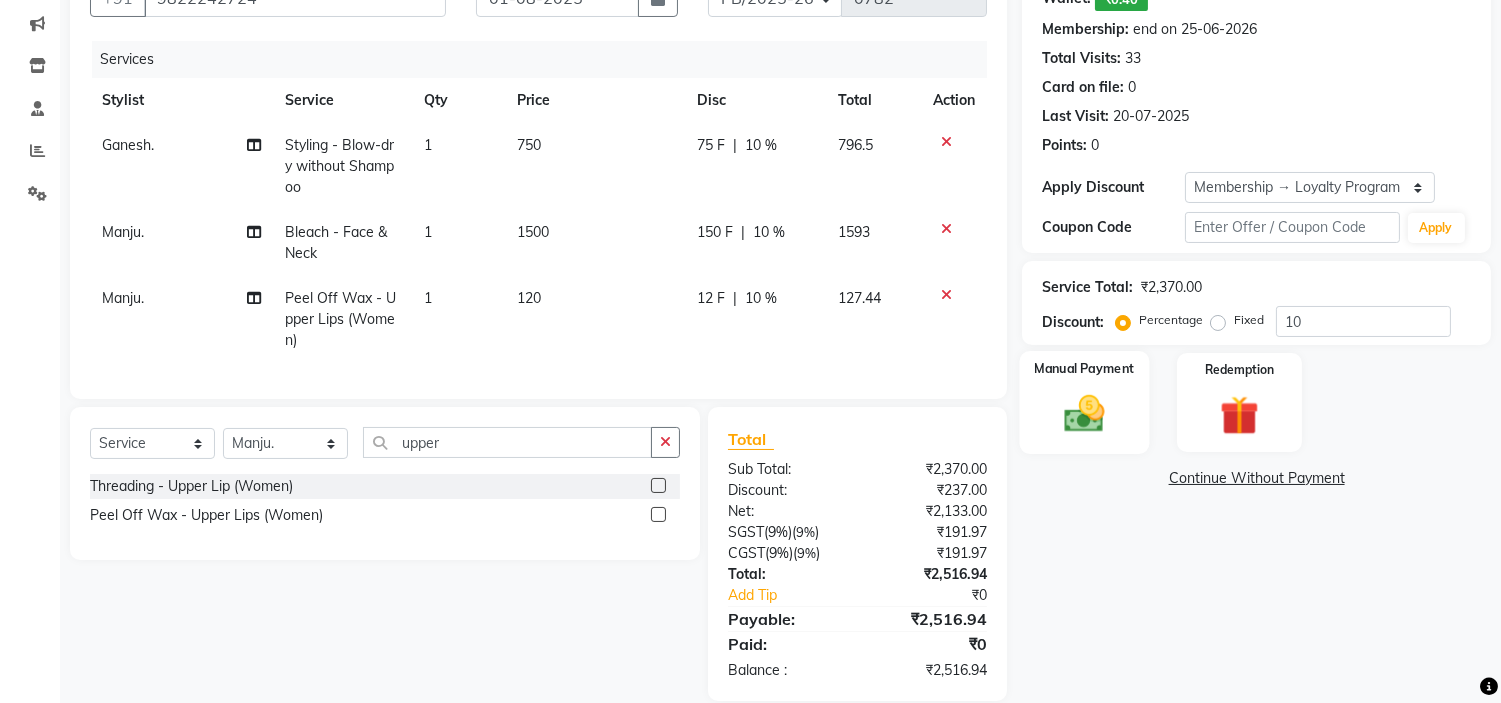 click 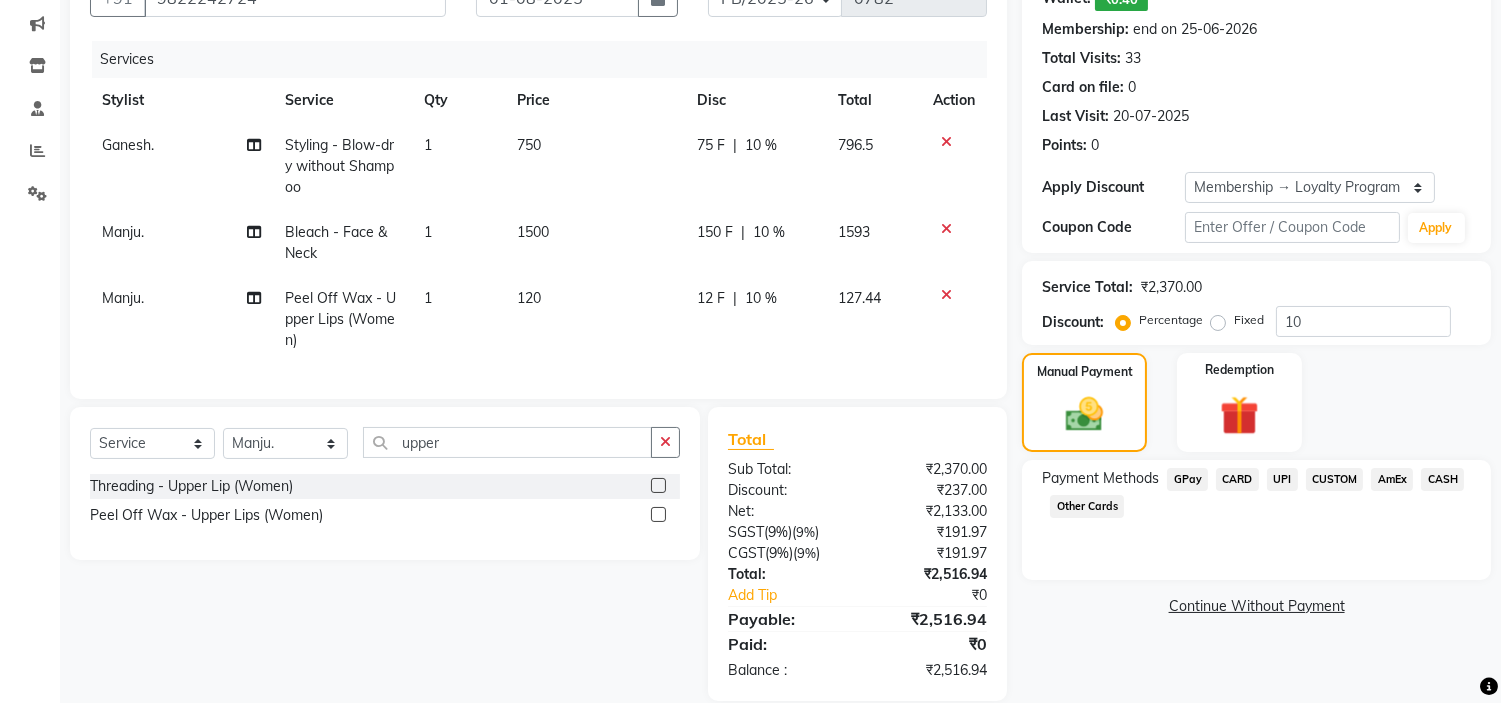 click on "CARD" 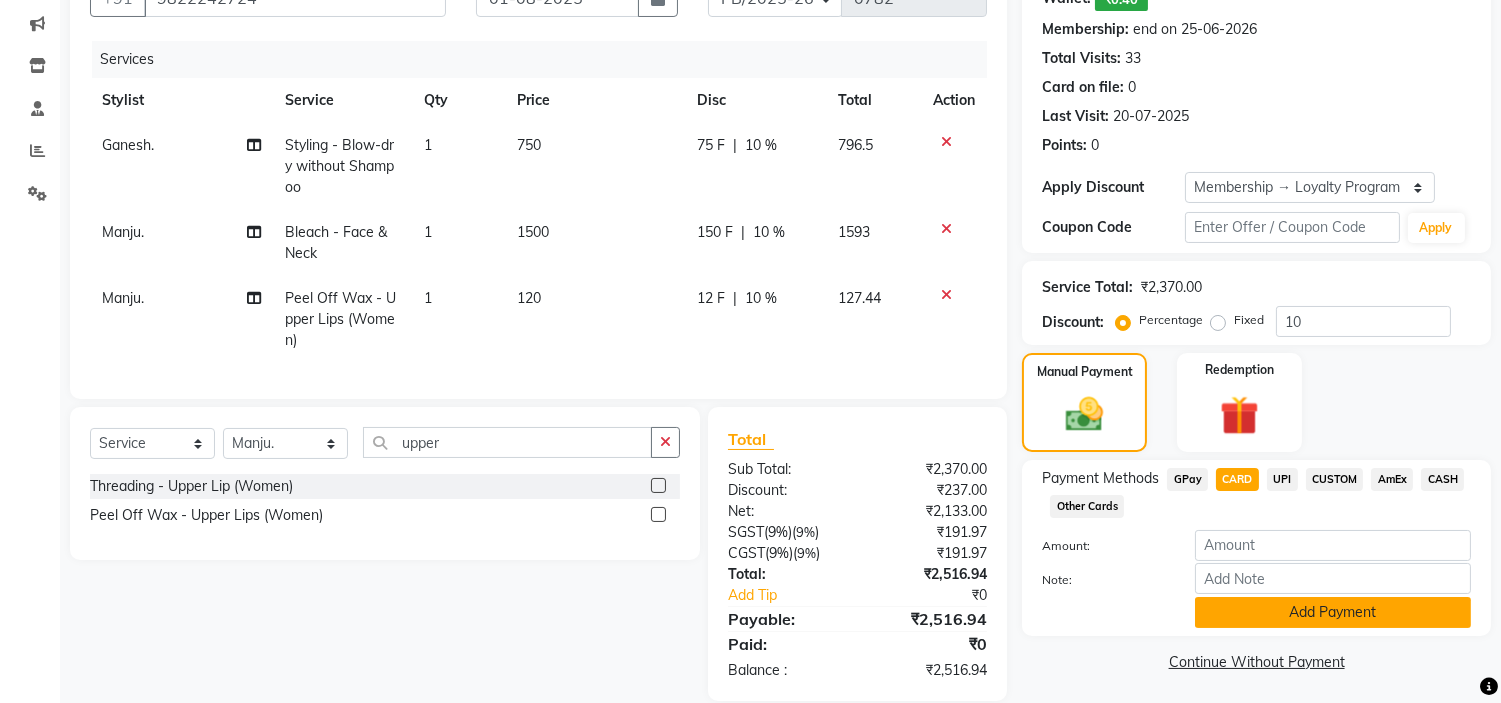 click on "Add Payment" 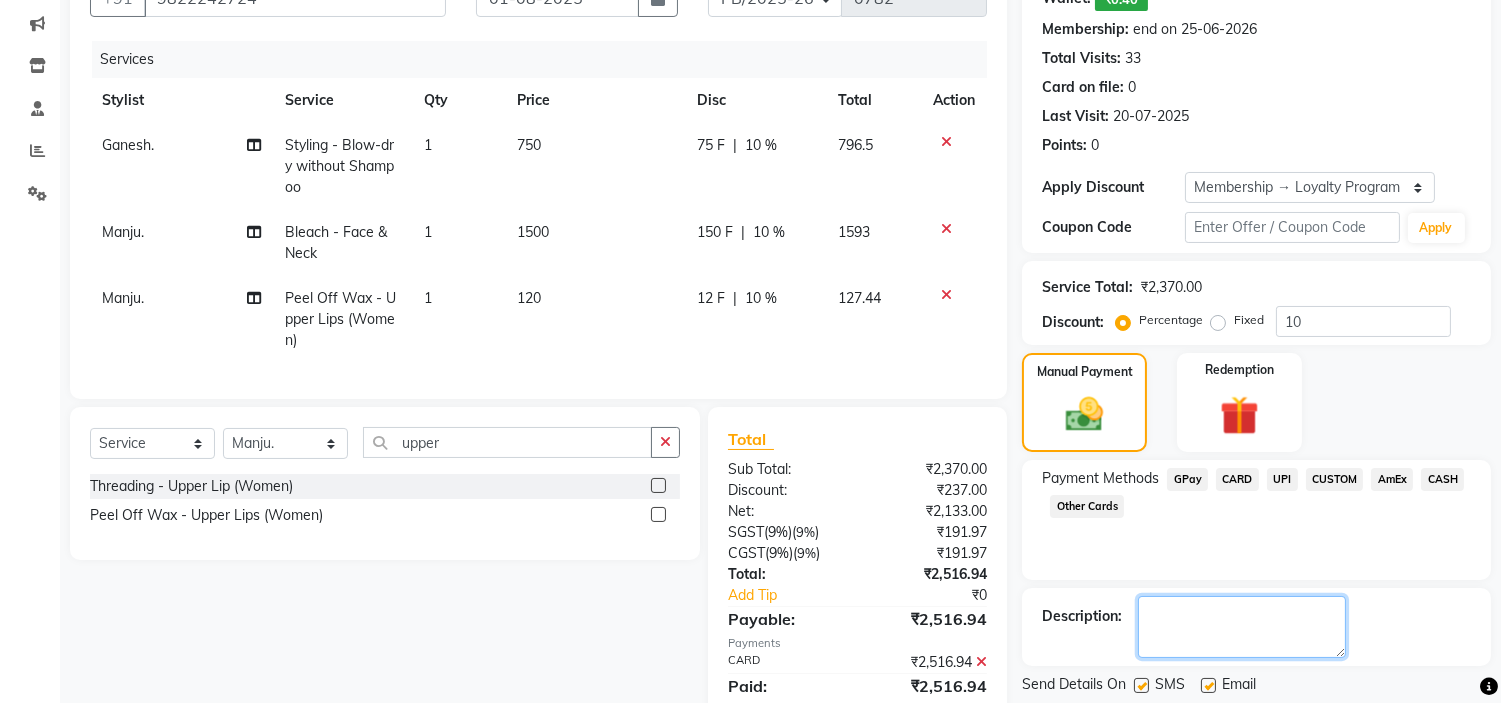 click 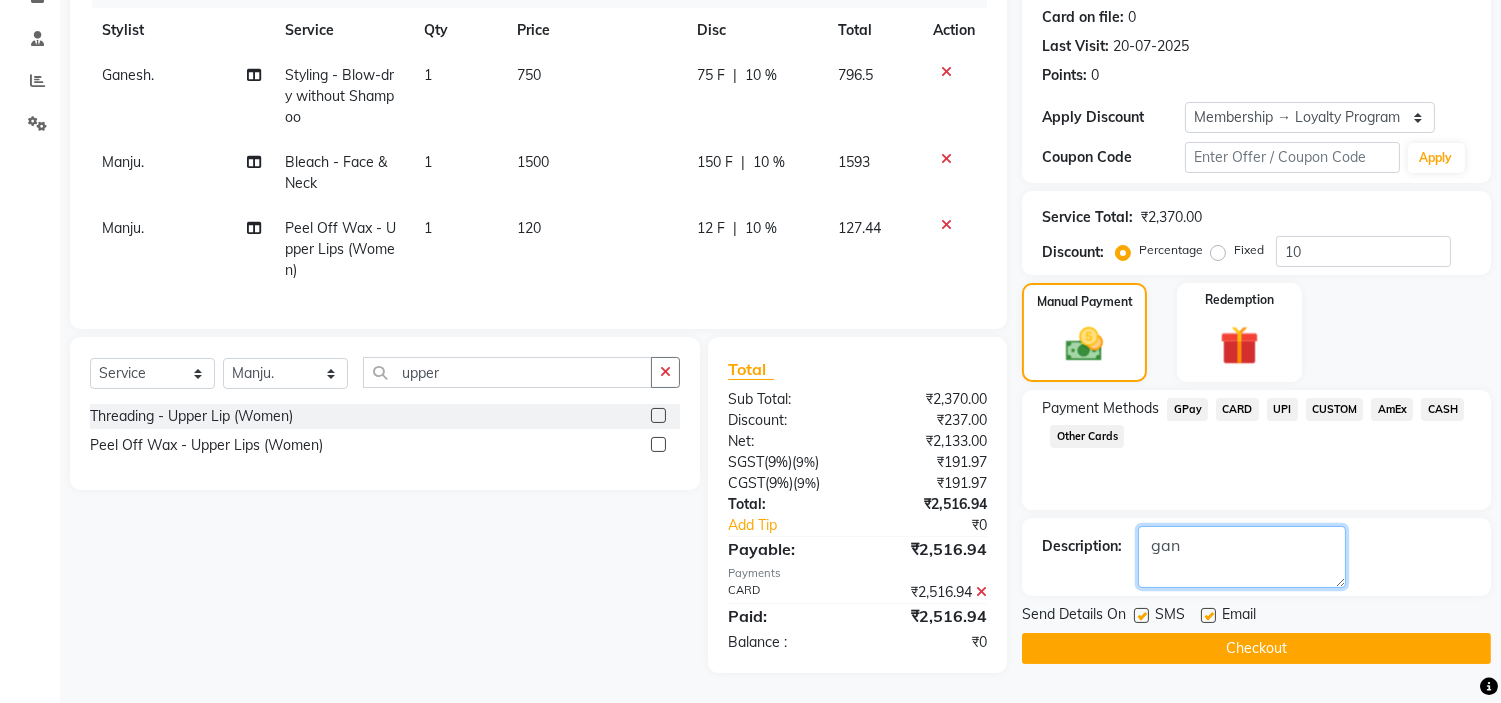 type on "gan" 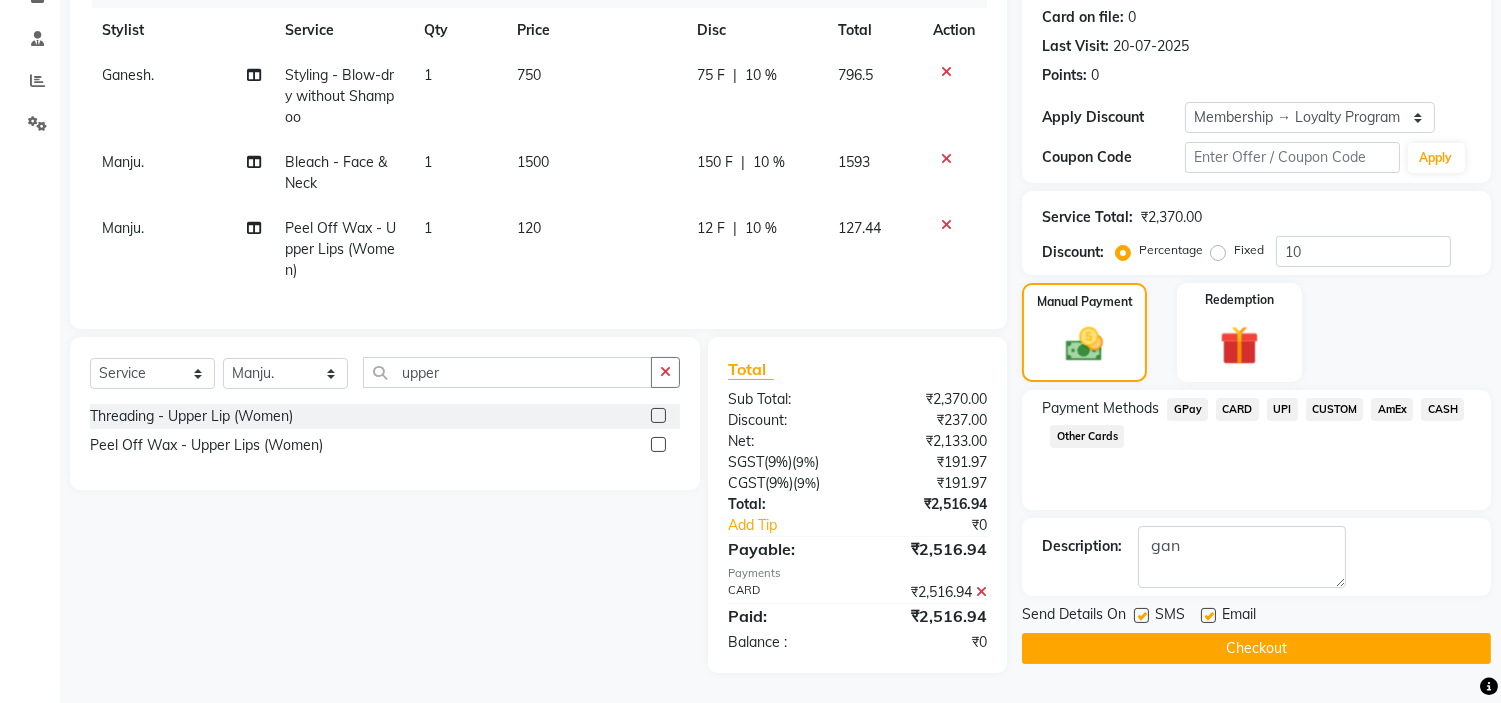 click on "Checkout" 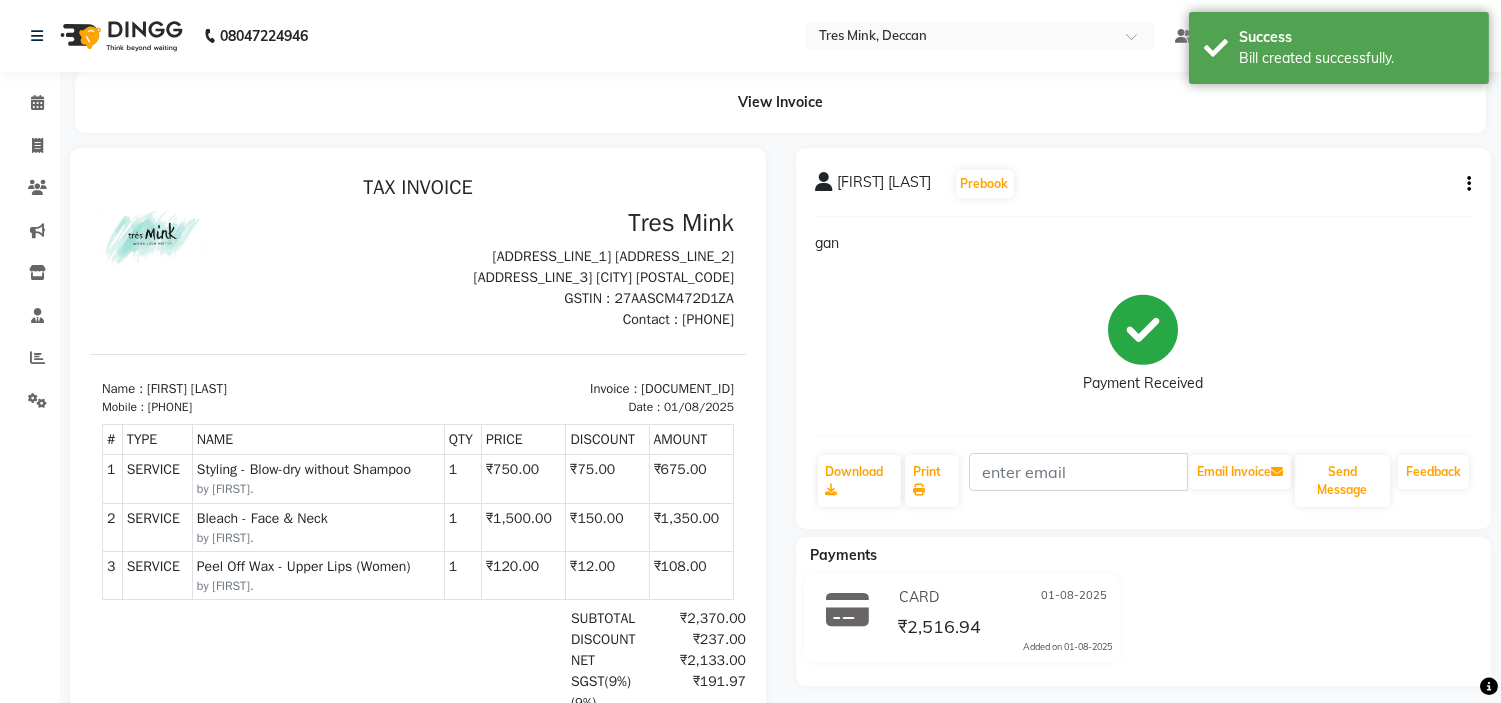 scroll, scrollTop: 0, scrollLeft: 0, axis: both 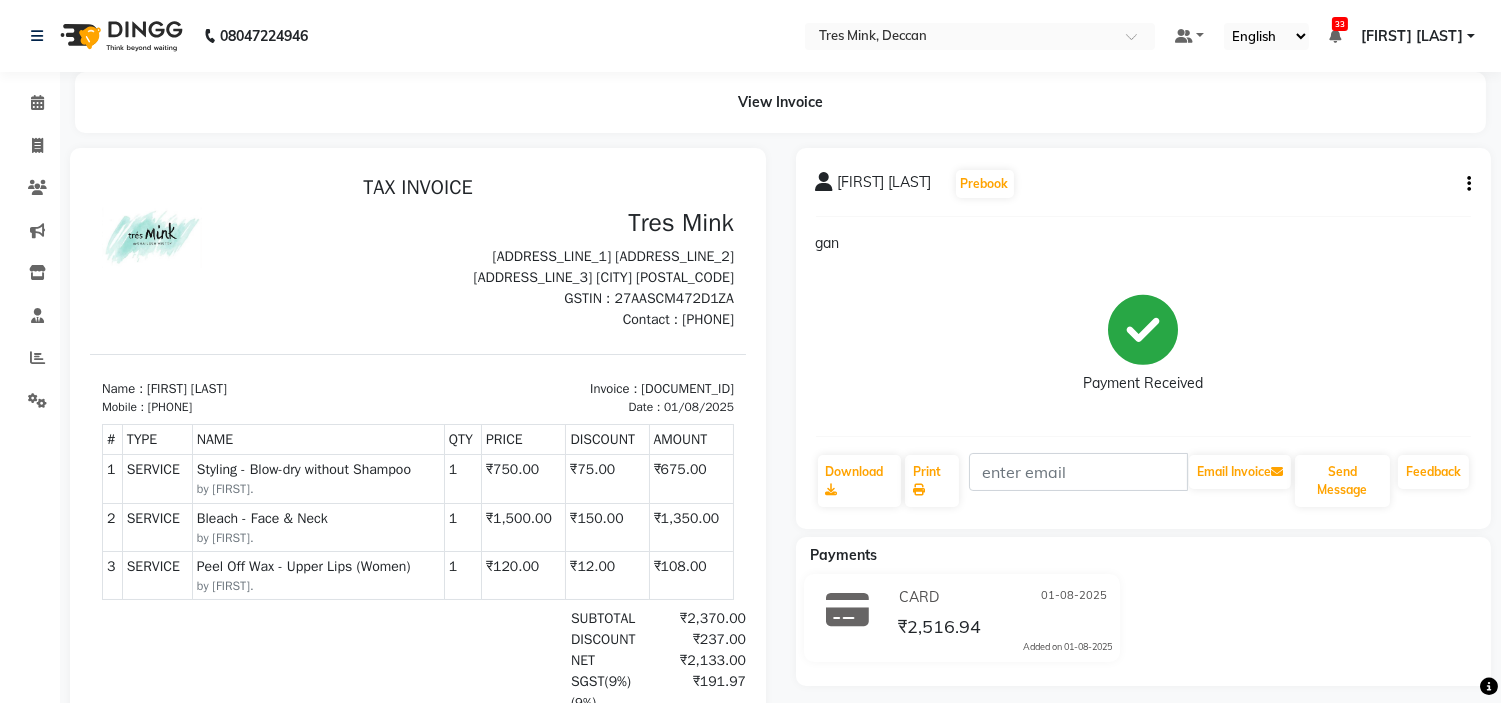 click on "₹675.00" at bounding box center [691, 478] 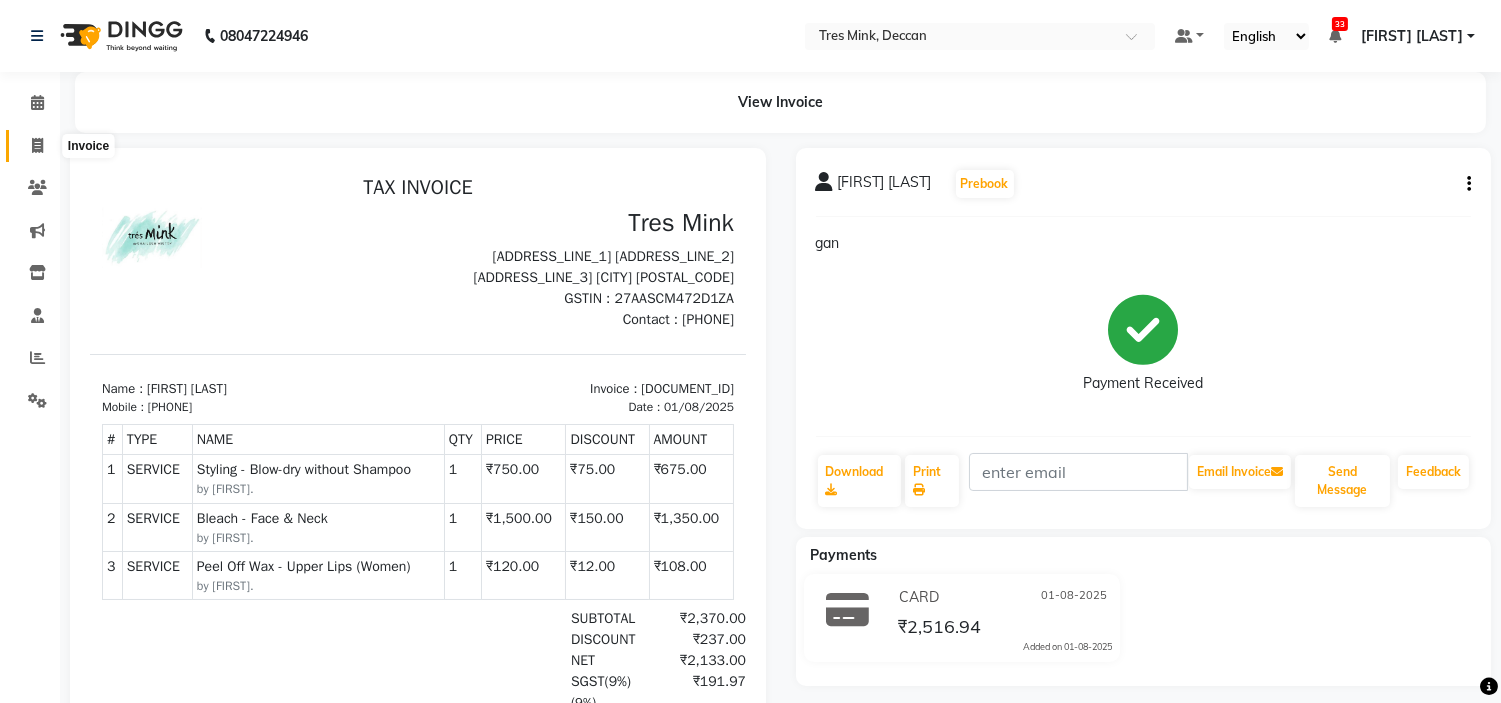 click 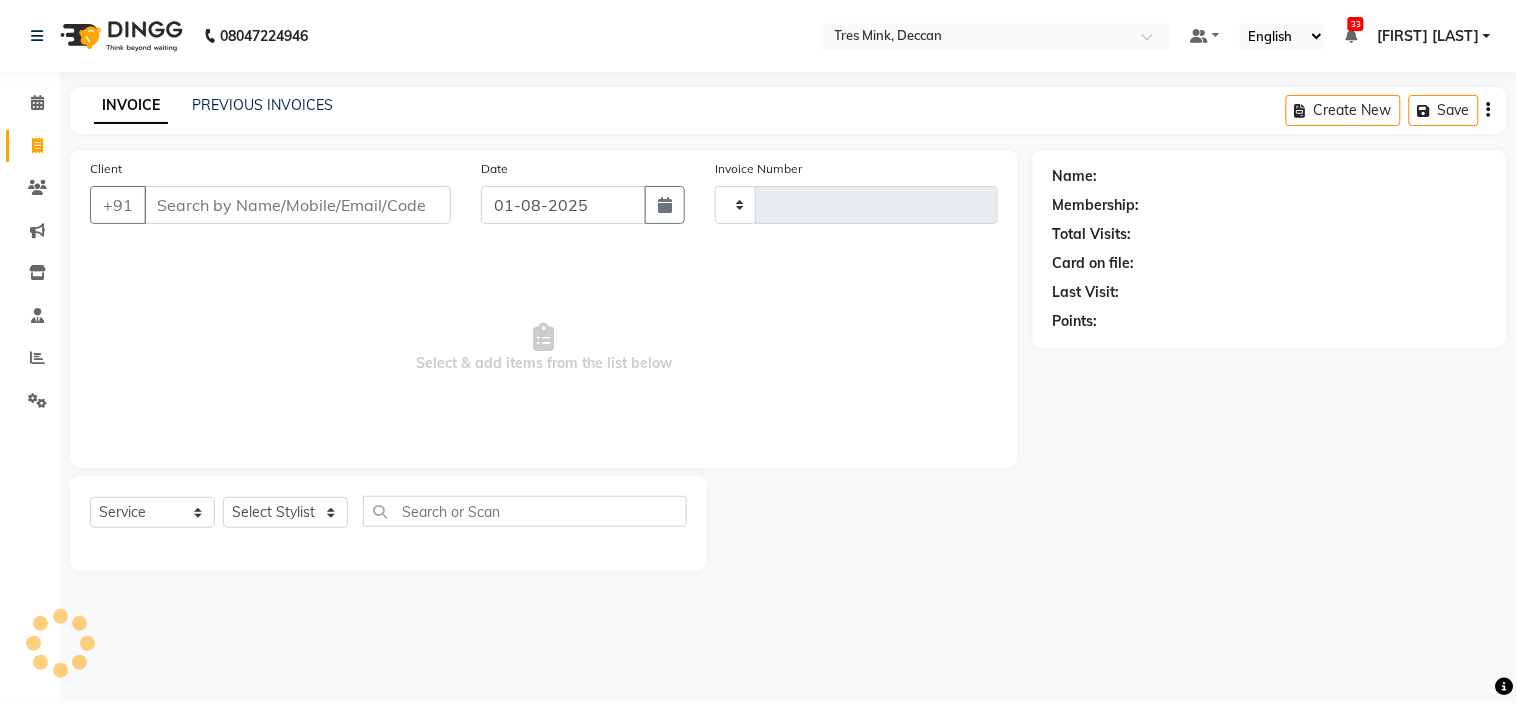type on "0783" 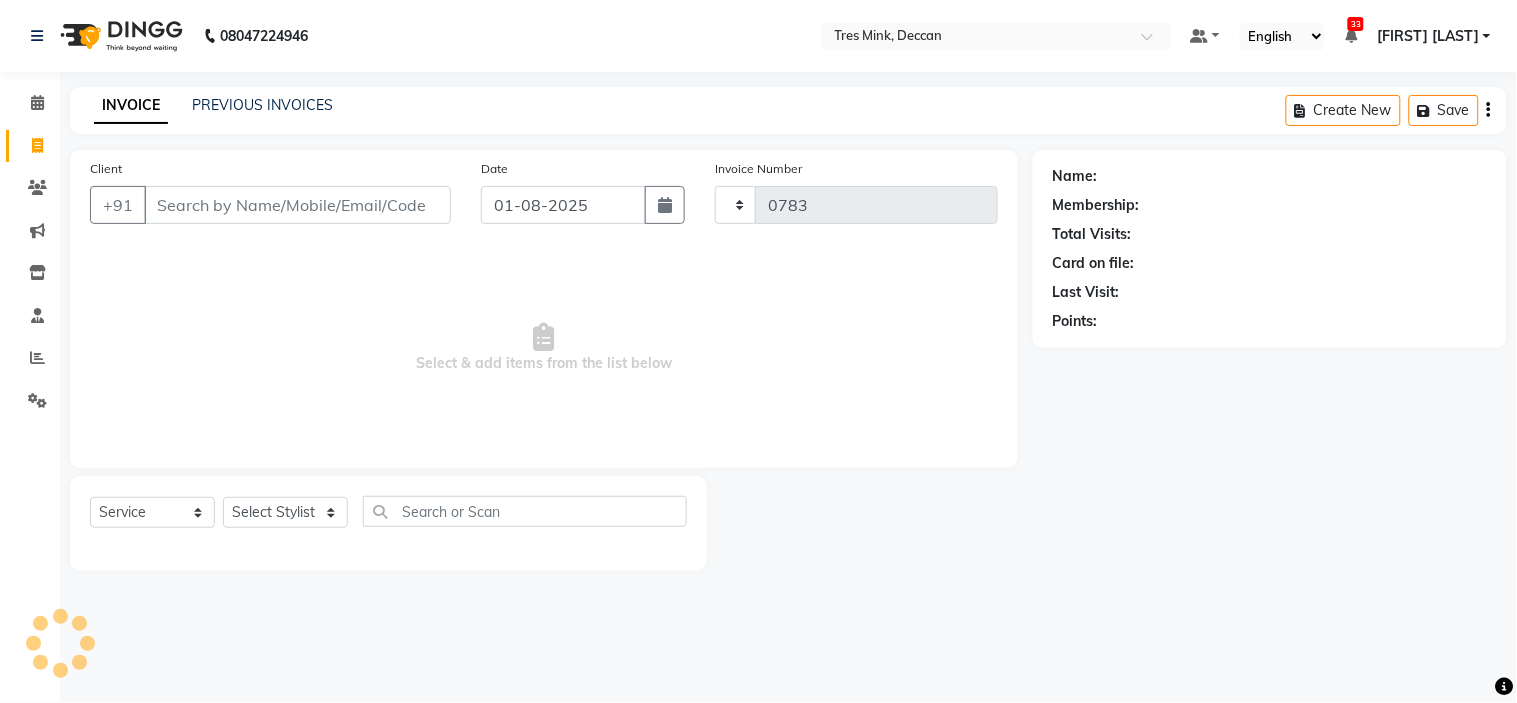 select on "8055" 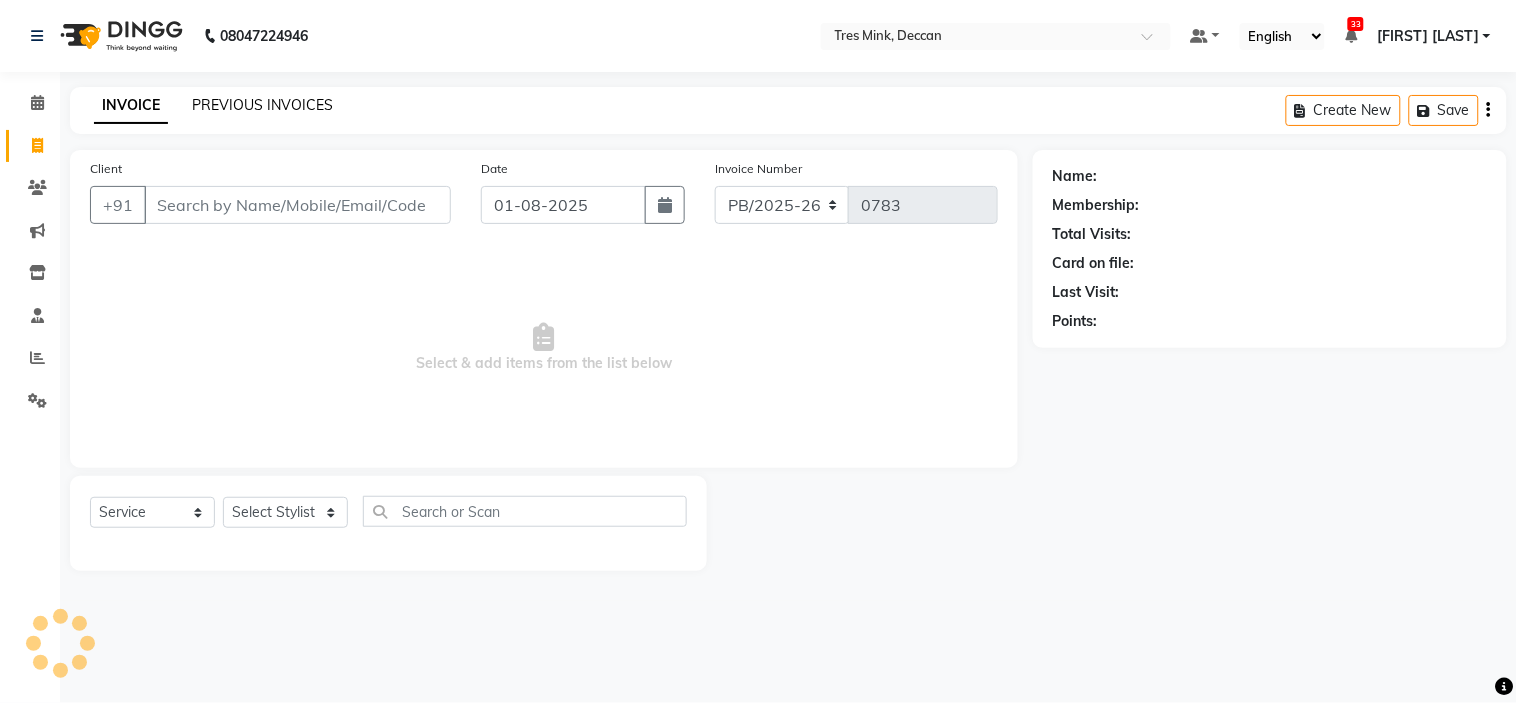 click on "PREVIOUS INVOICES" 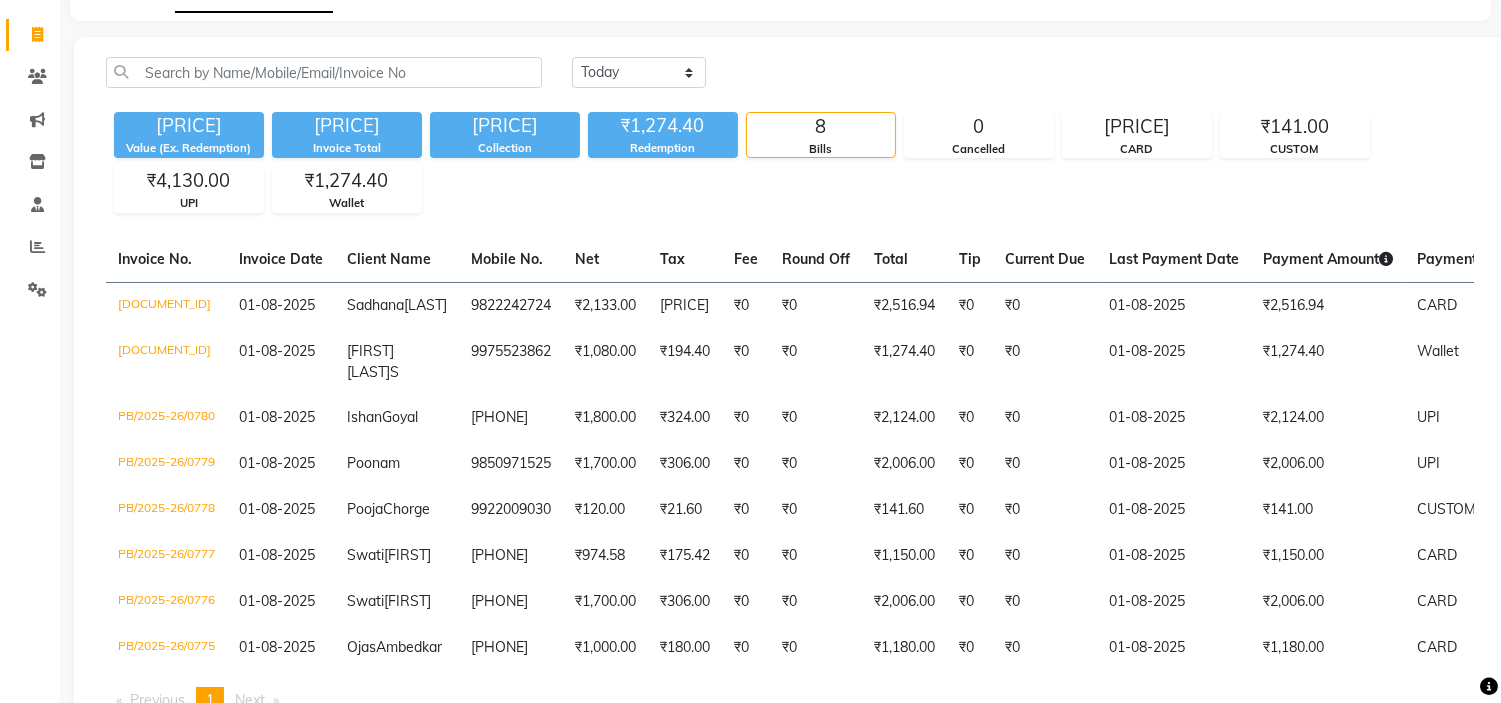 scroll, scrollTop: 0, scrollLeft: 0, axis: both 